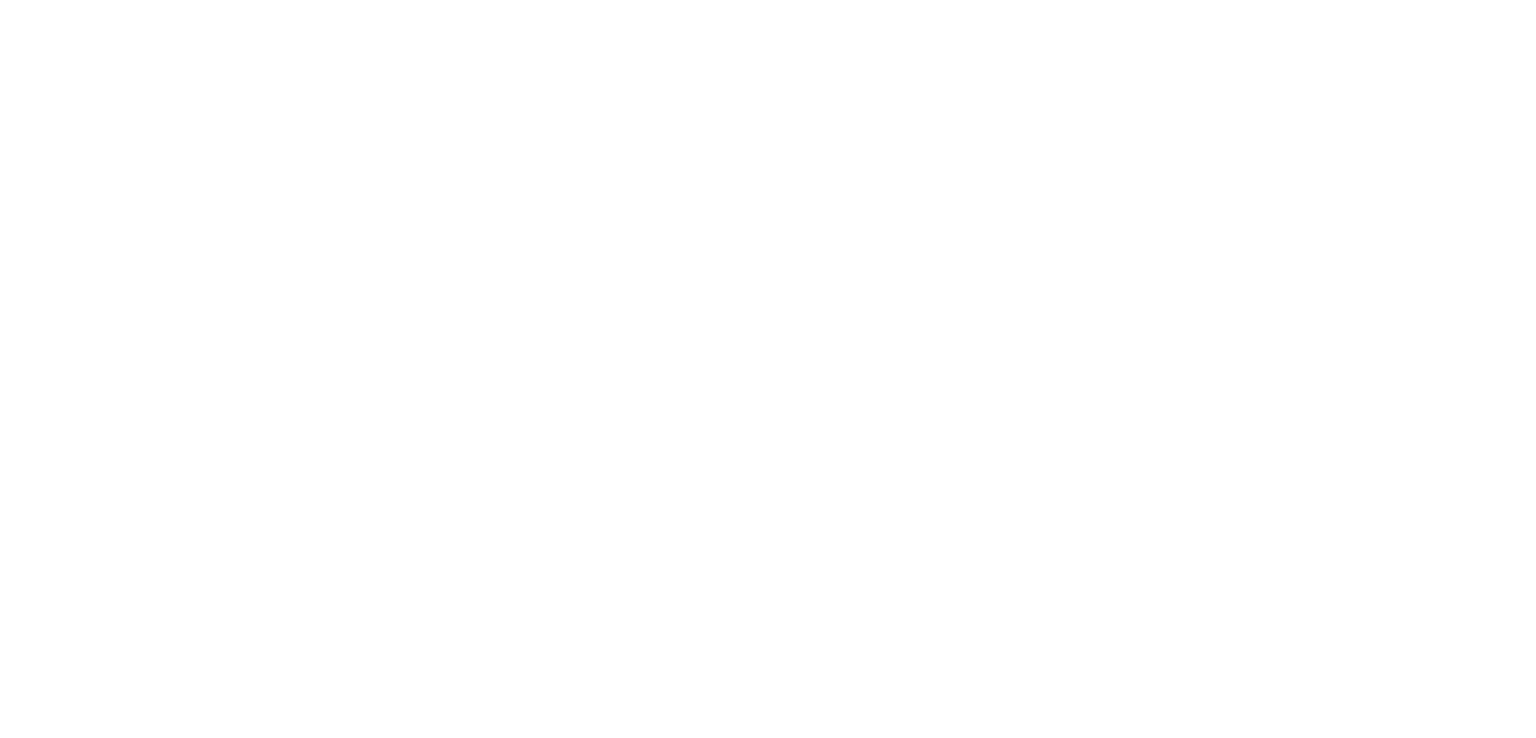 scroll, scrollTop: 0, scrollLeft: 0, axis: both 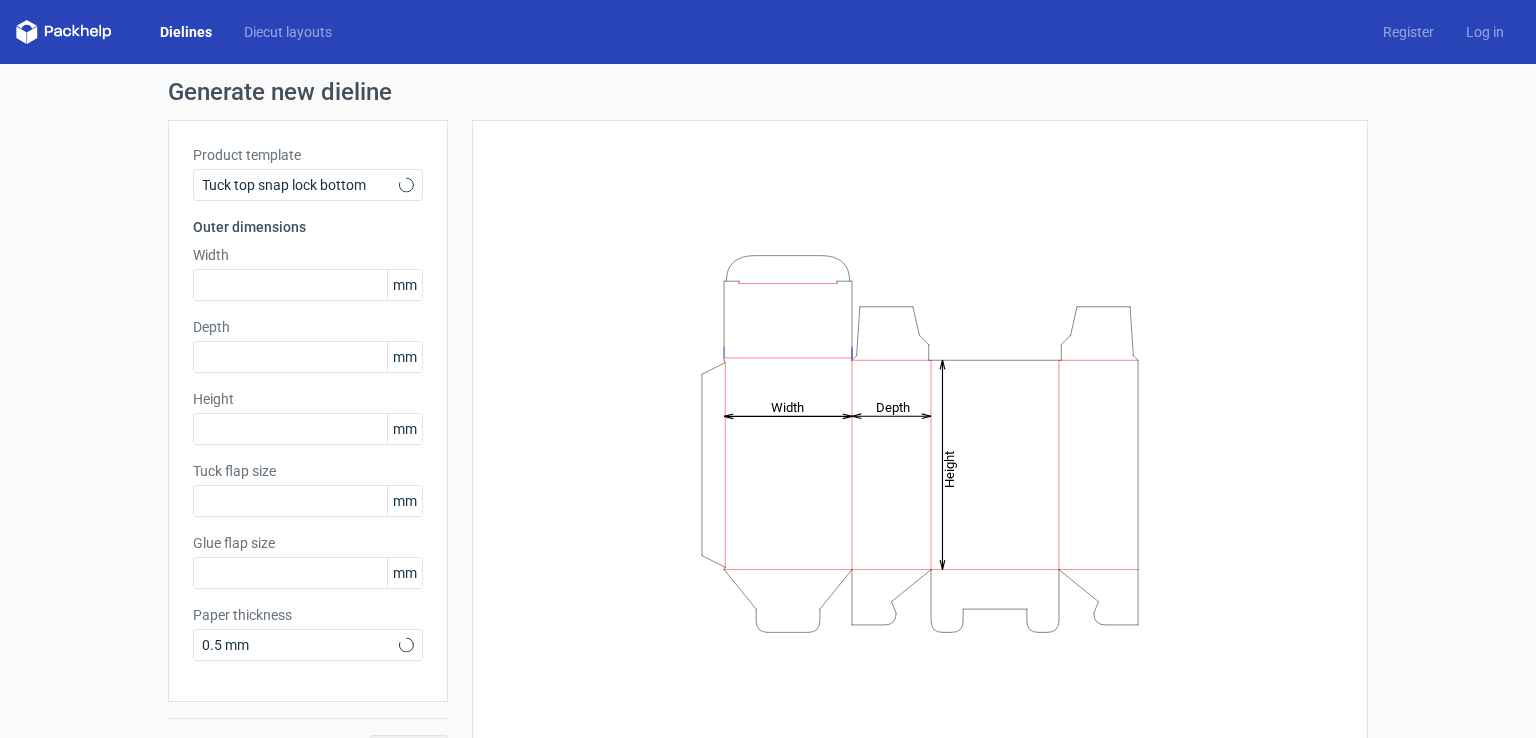 type on "15" 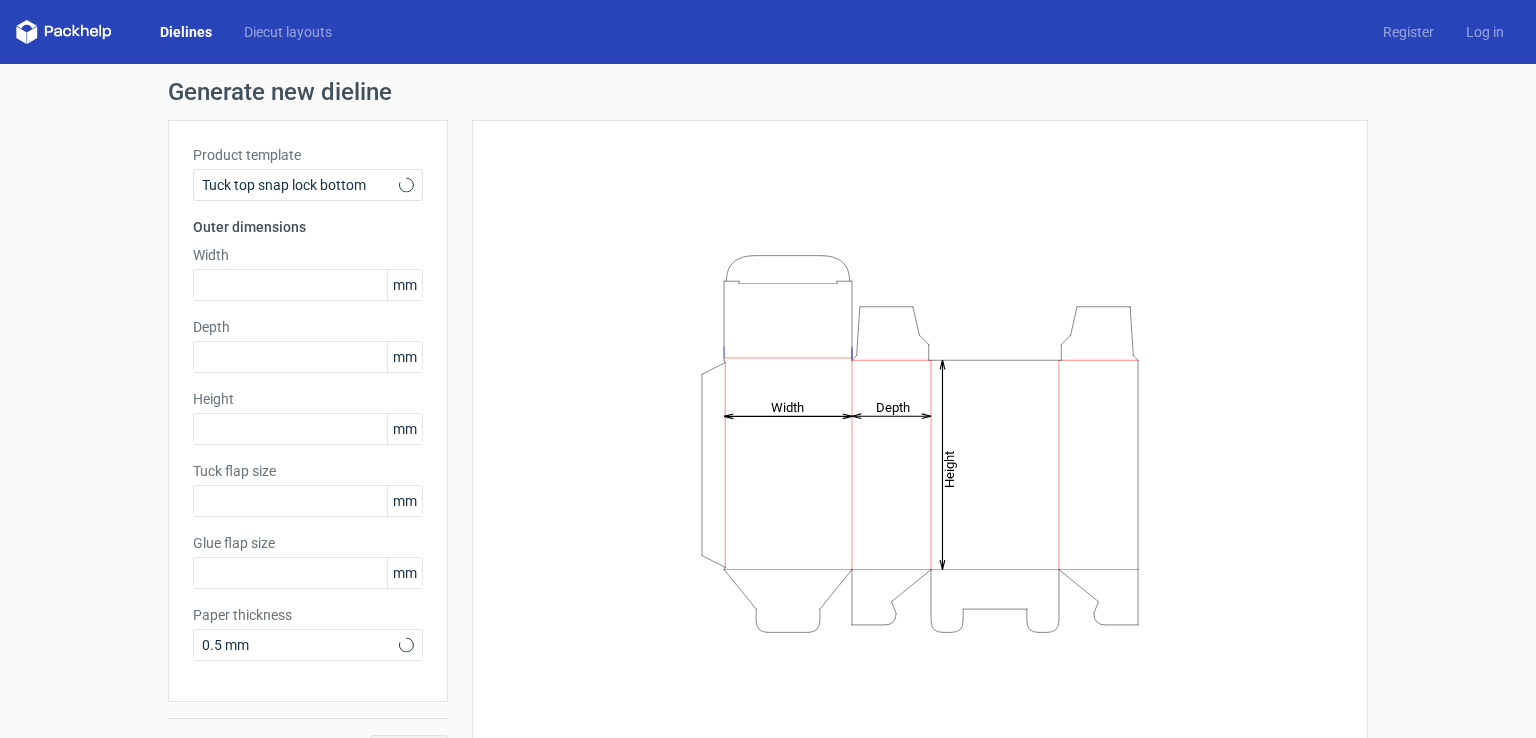 type on "10" 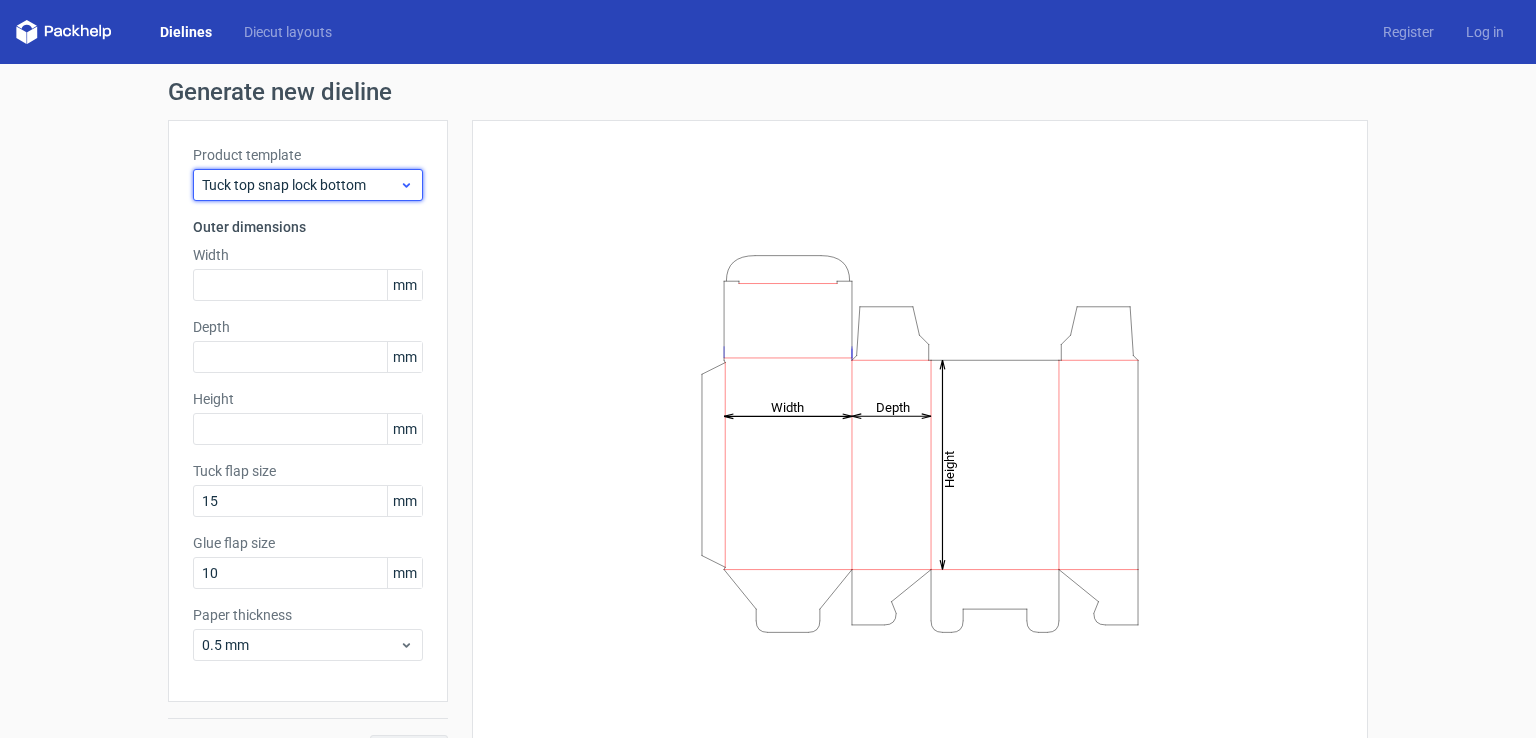 click on "Tuck top snap lock bottom" at bounding box center (308, 185) 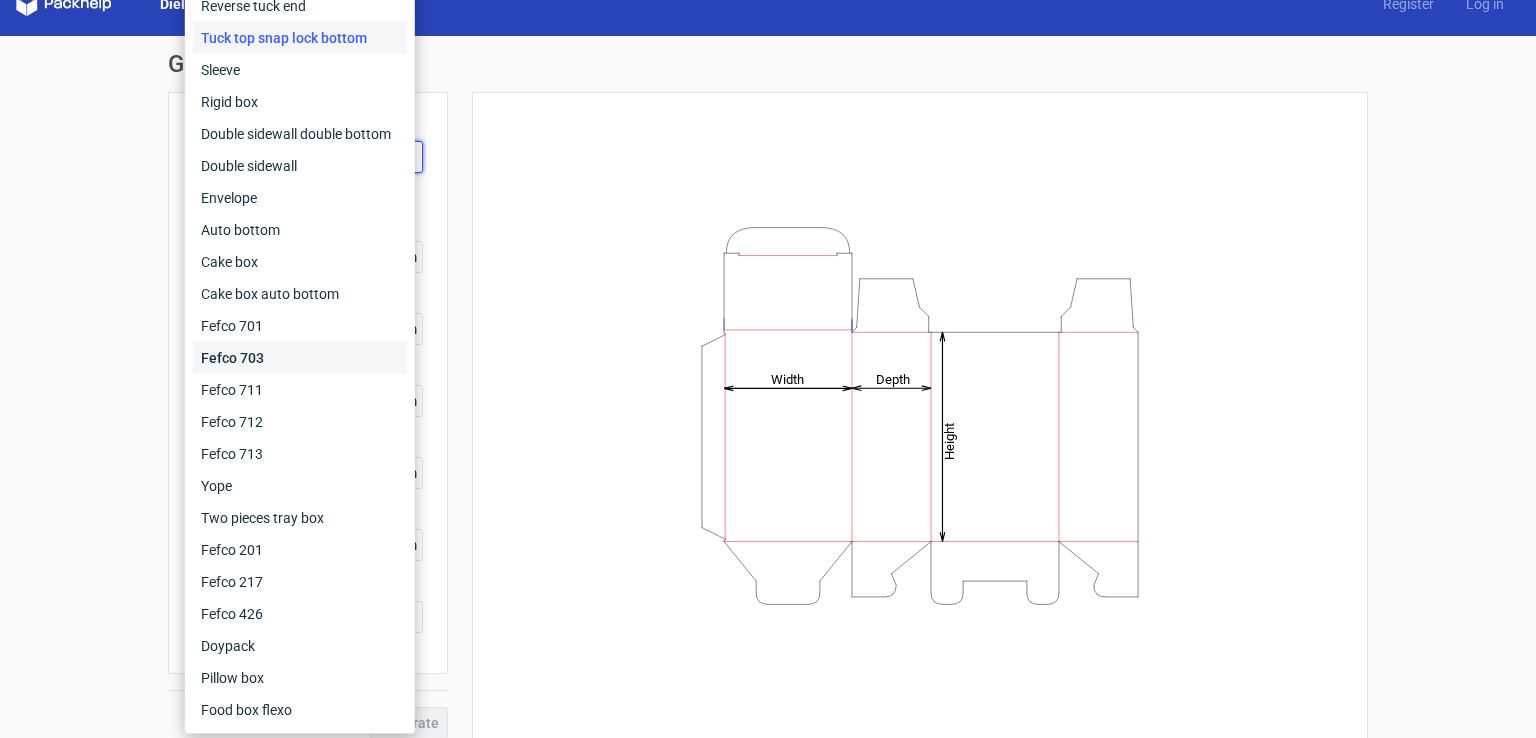 scroll, scrollTop: 44, scrollLeft: 0, axis: vertical 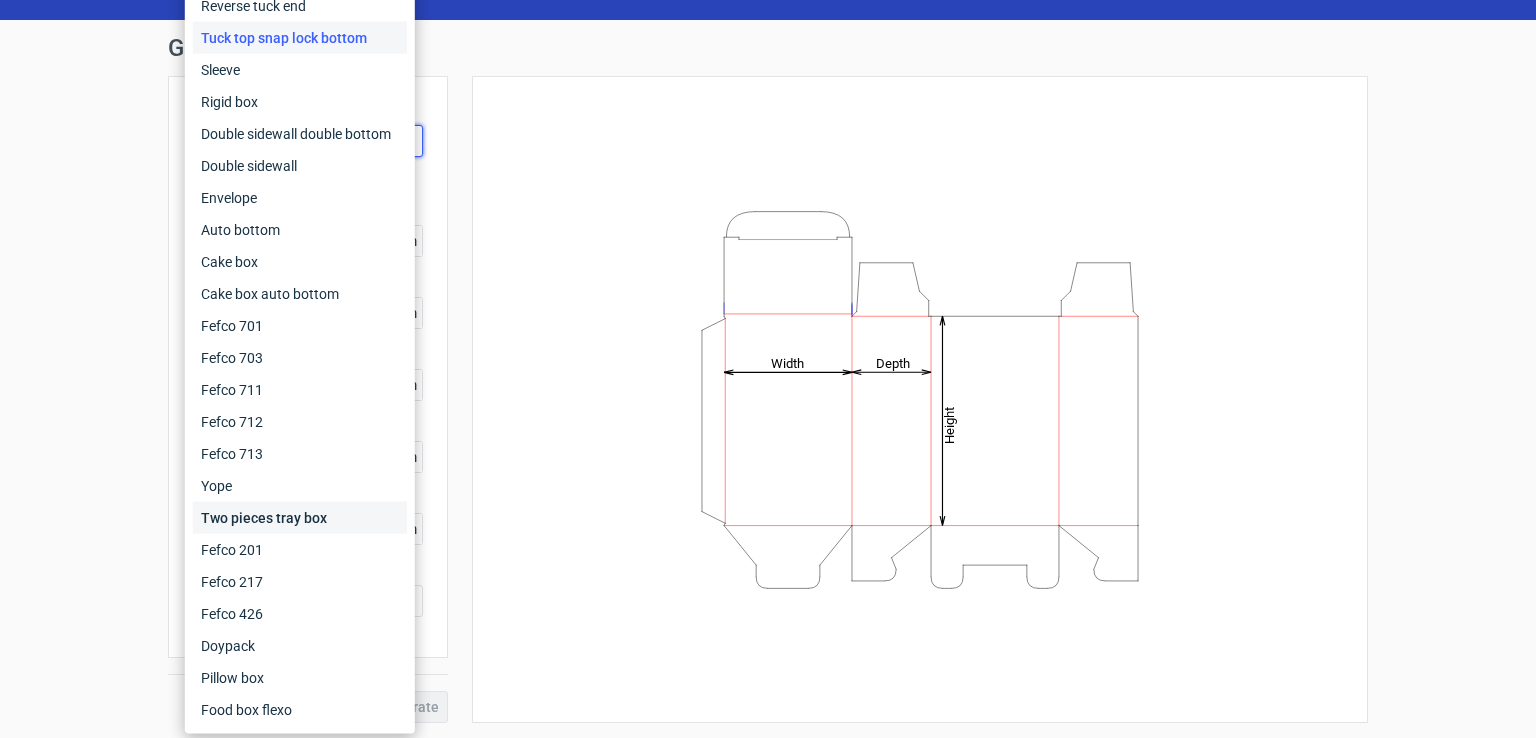 click on "Two pieces tray box" at bounding box center (300, 518) 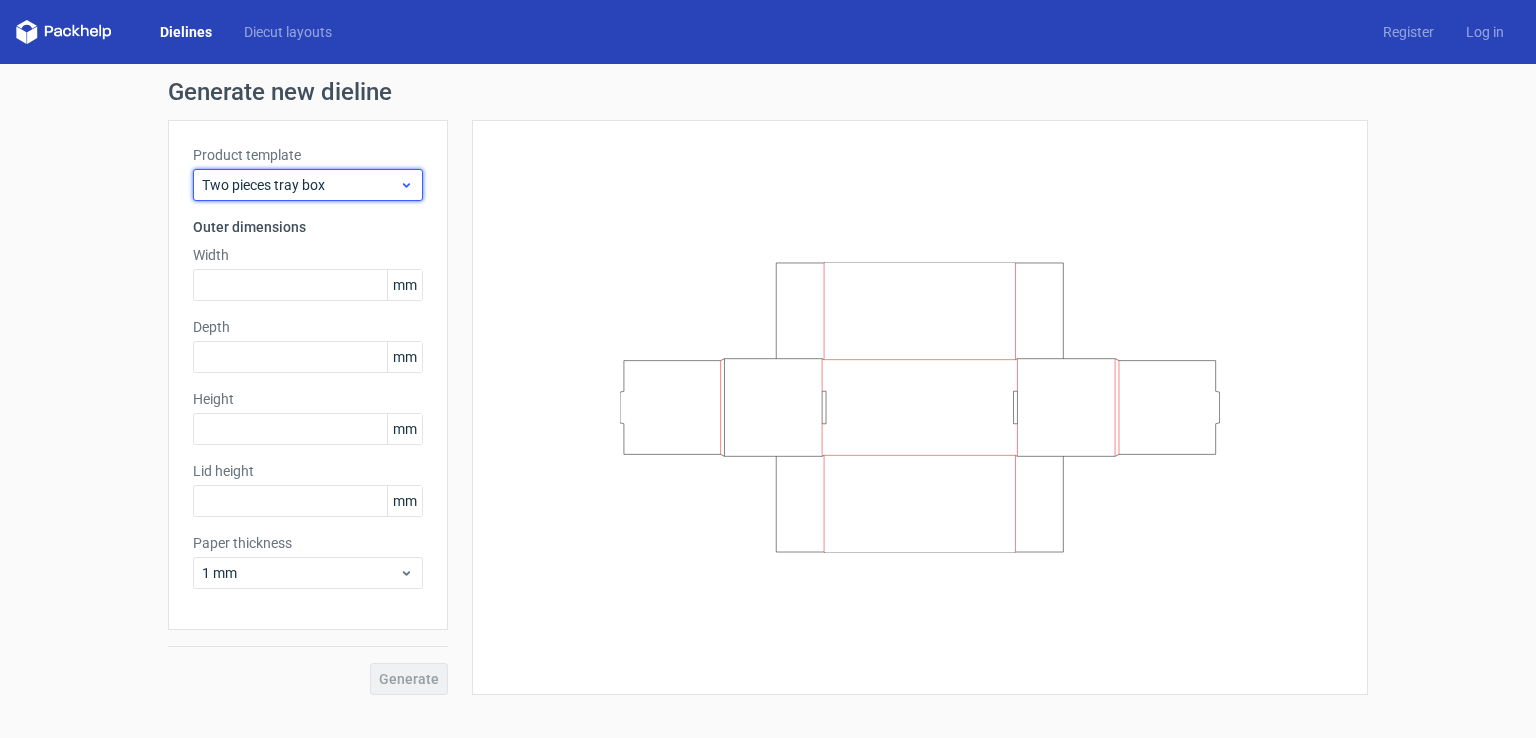 click on "Two pieces tray box" at bounding box center [300, 185] 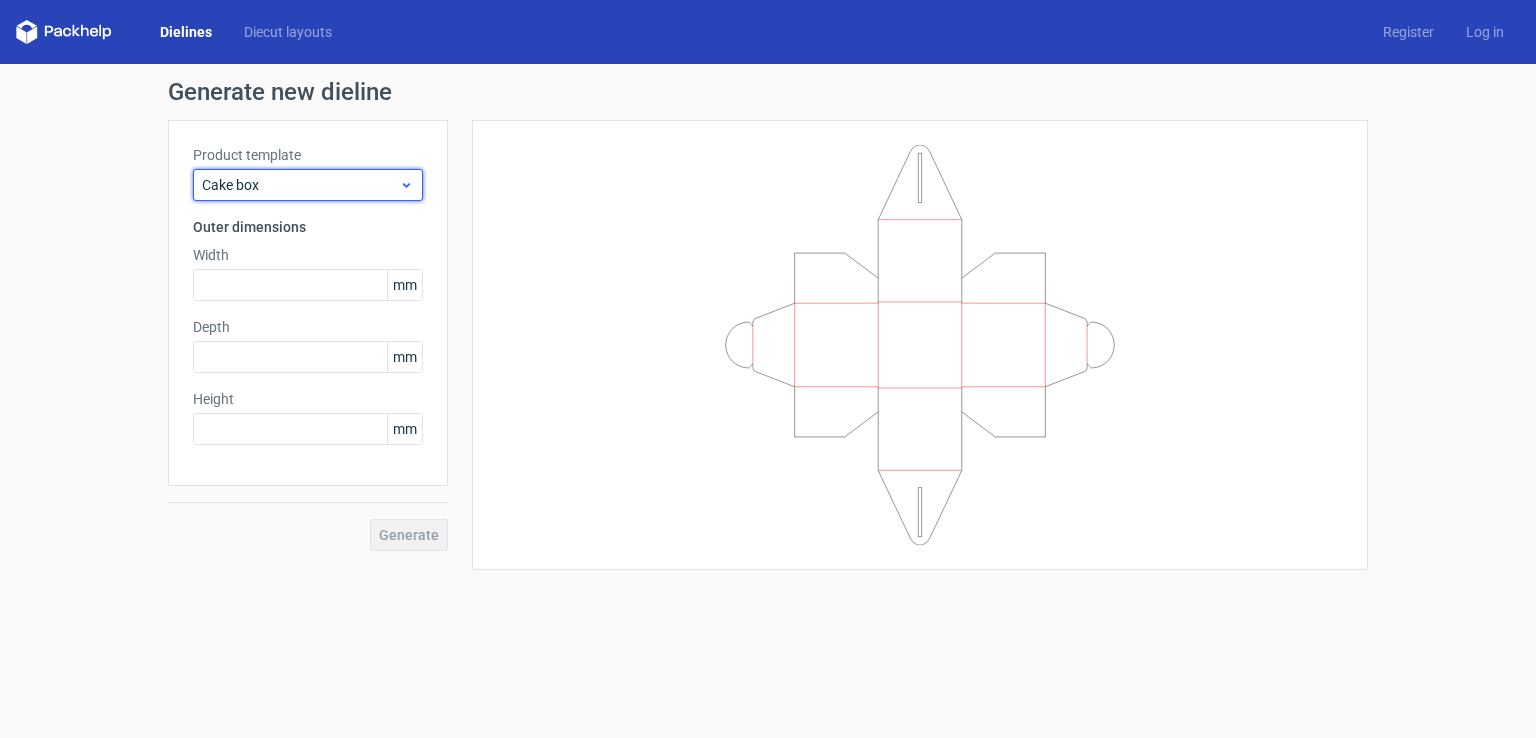 click on "Cake box" at bounding box center [300, 185] 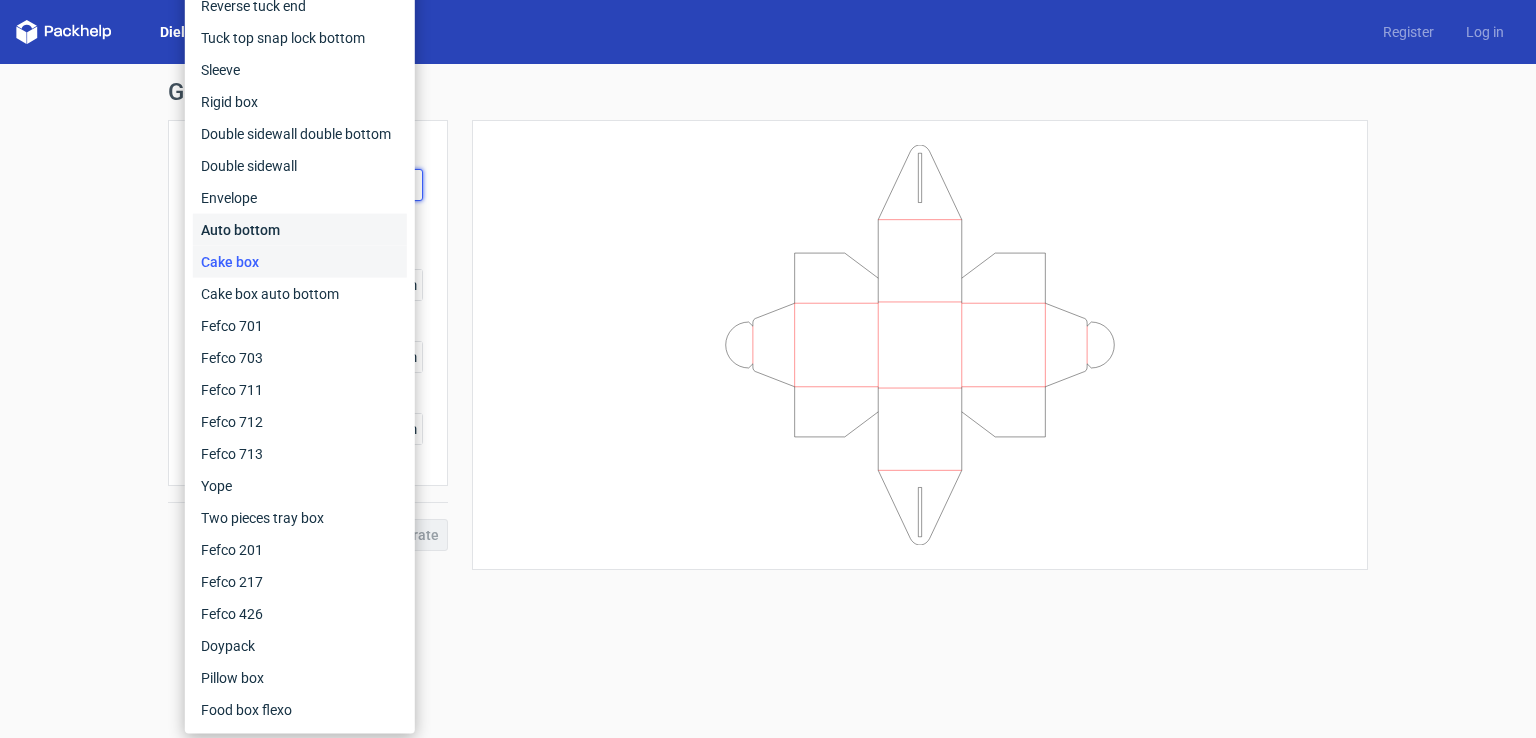click on "Auto bottom" at bounding box center (300, 230) 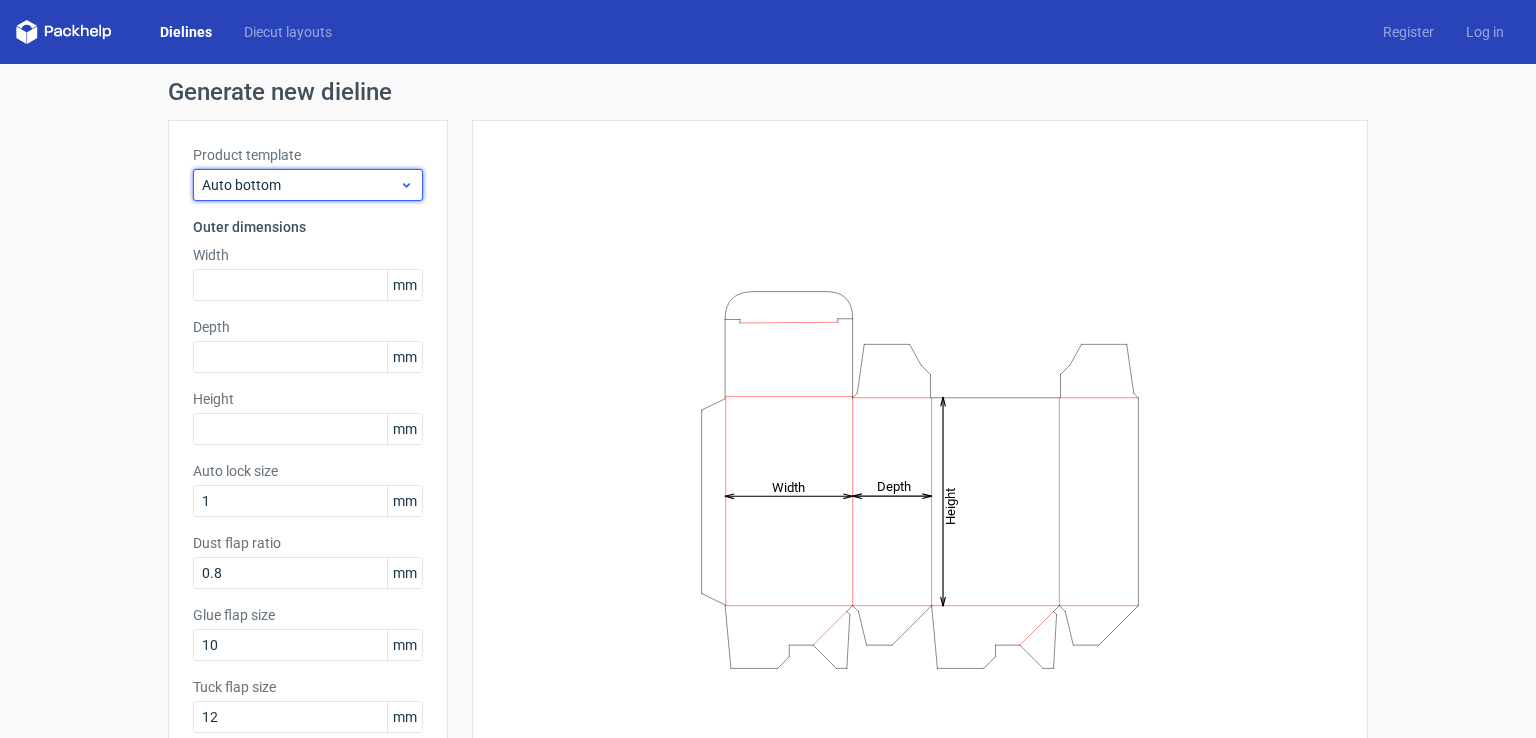 click on "Auto bottom" at bounding box center [300, 185] 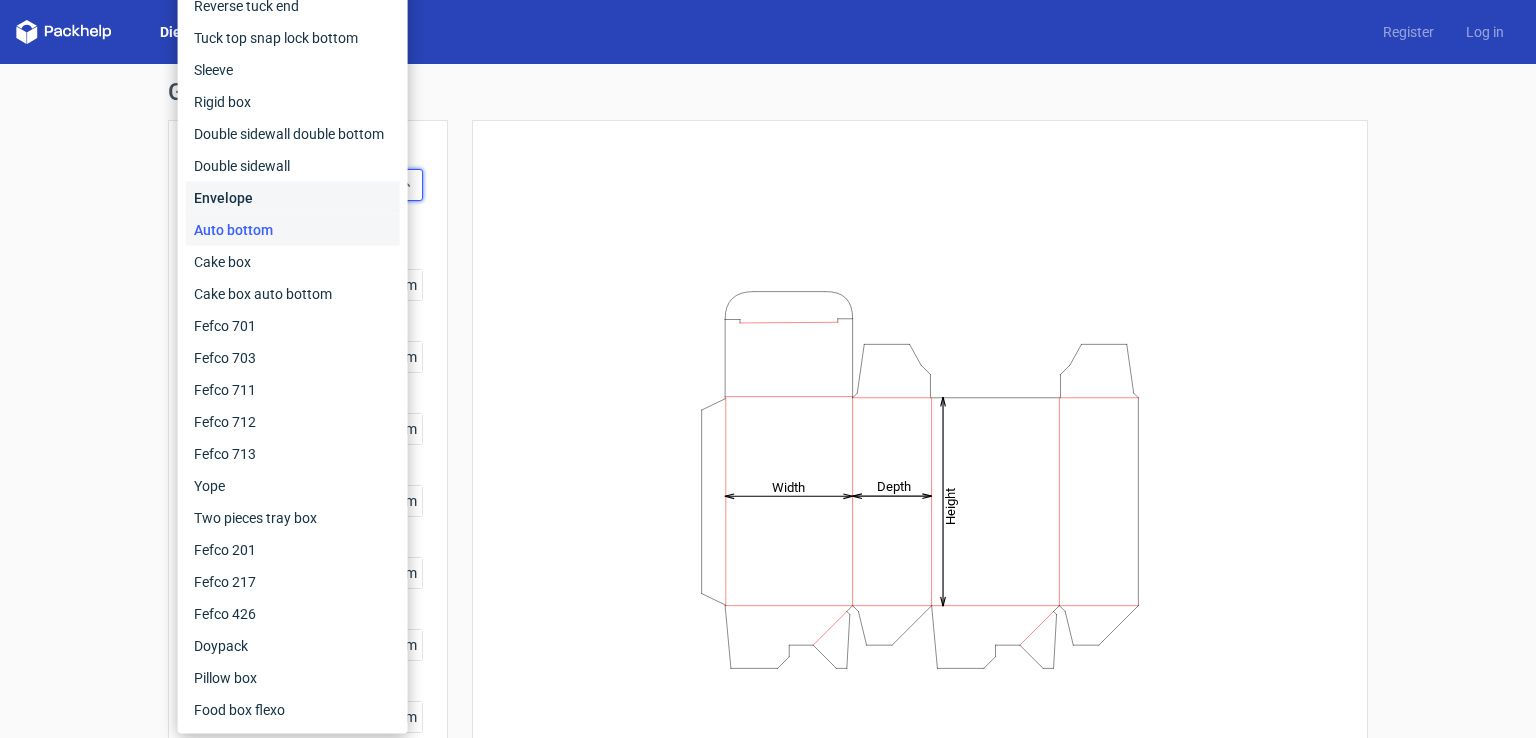 click on "Envelope" at bounding box center [293, 198] 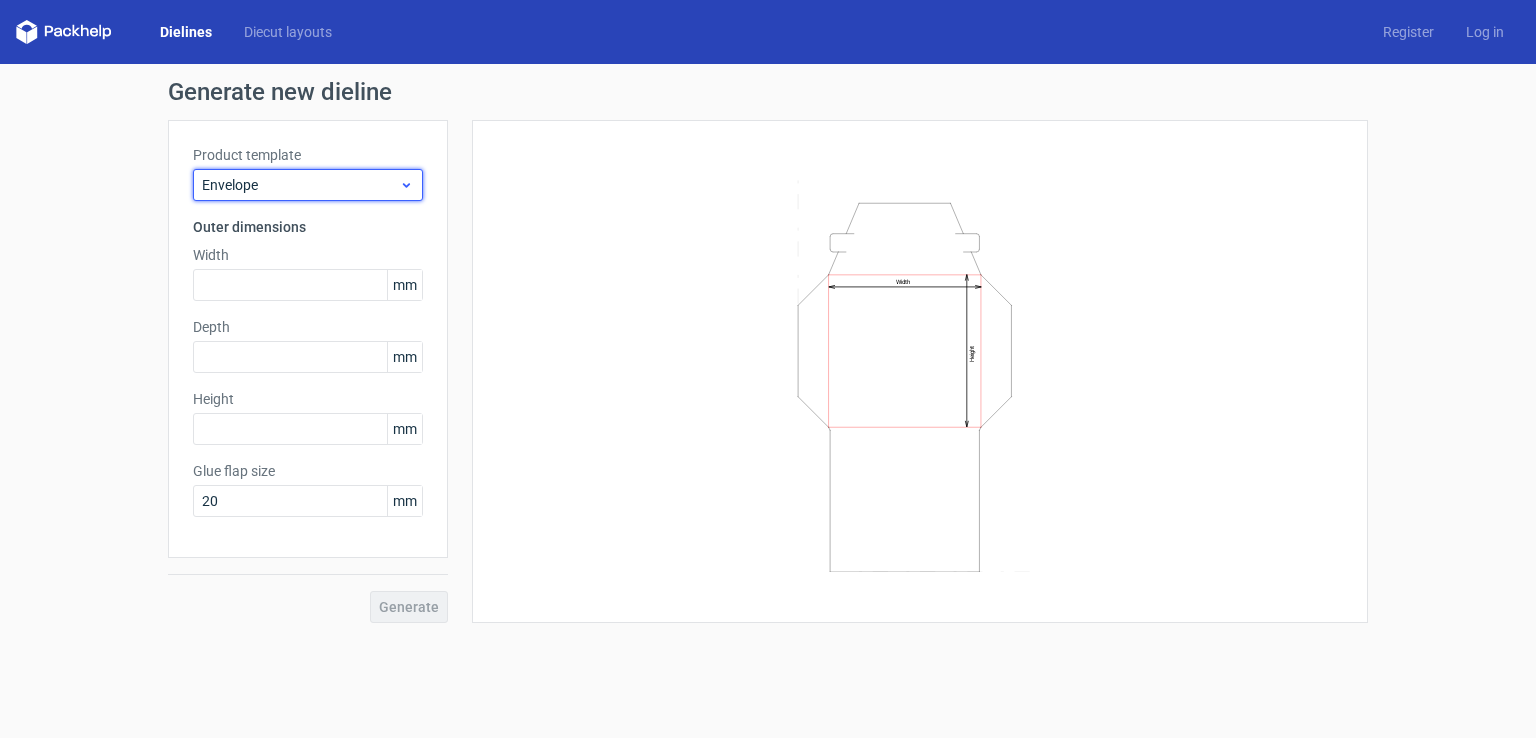 click on "Envelope" at bounding box center (300, 185) 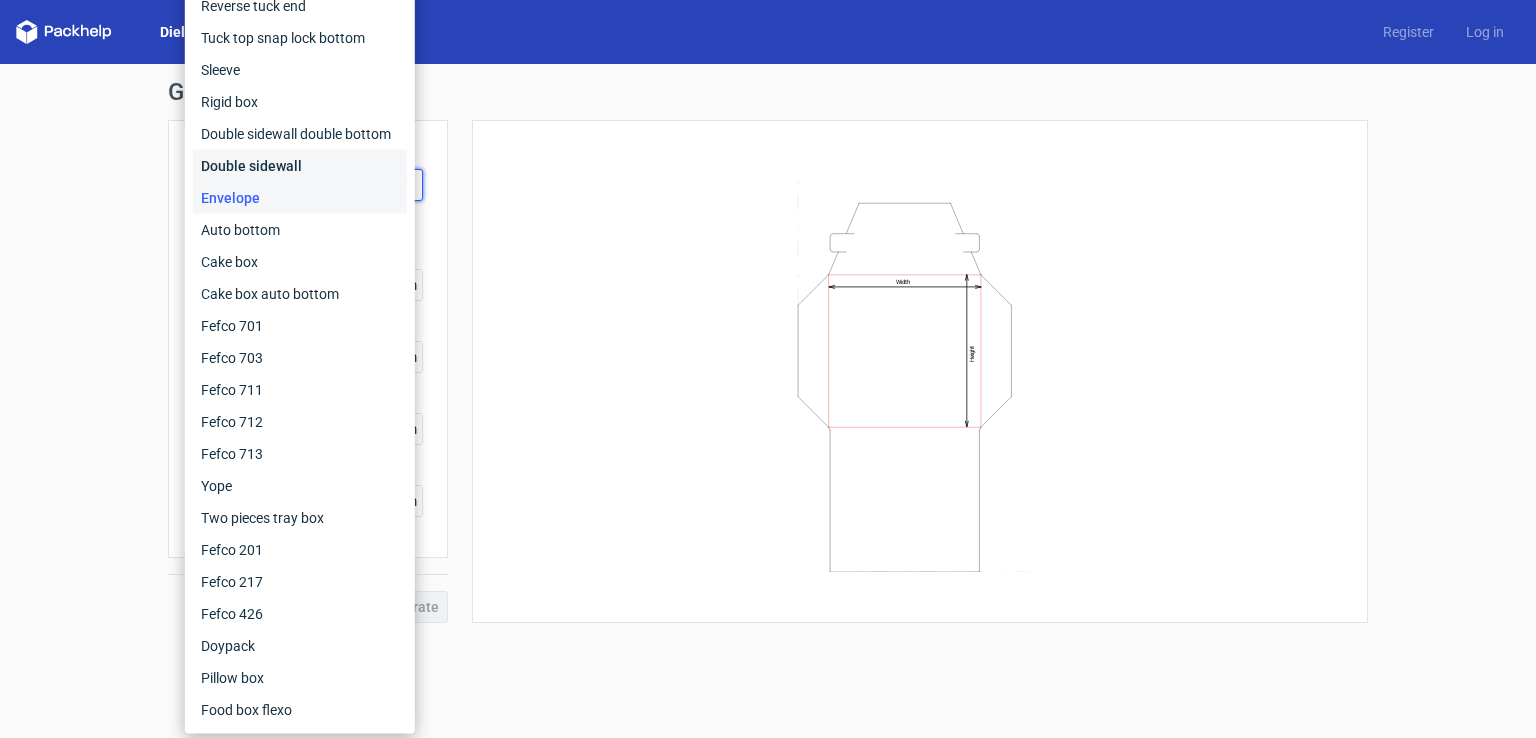 click on "Double sidewall" at bounding box center [300, 166] 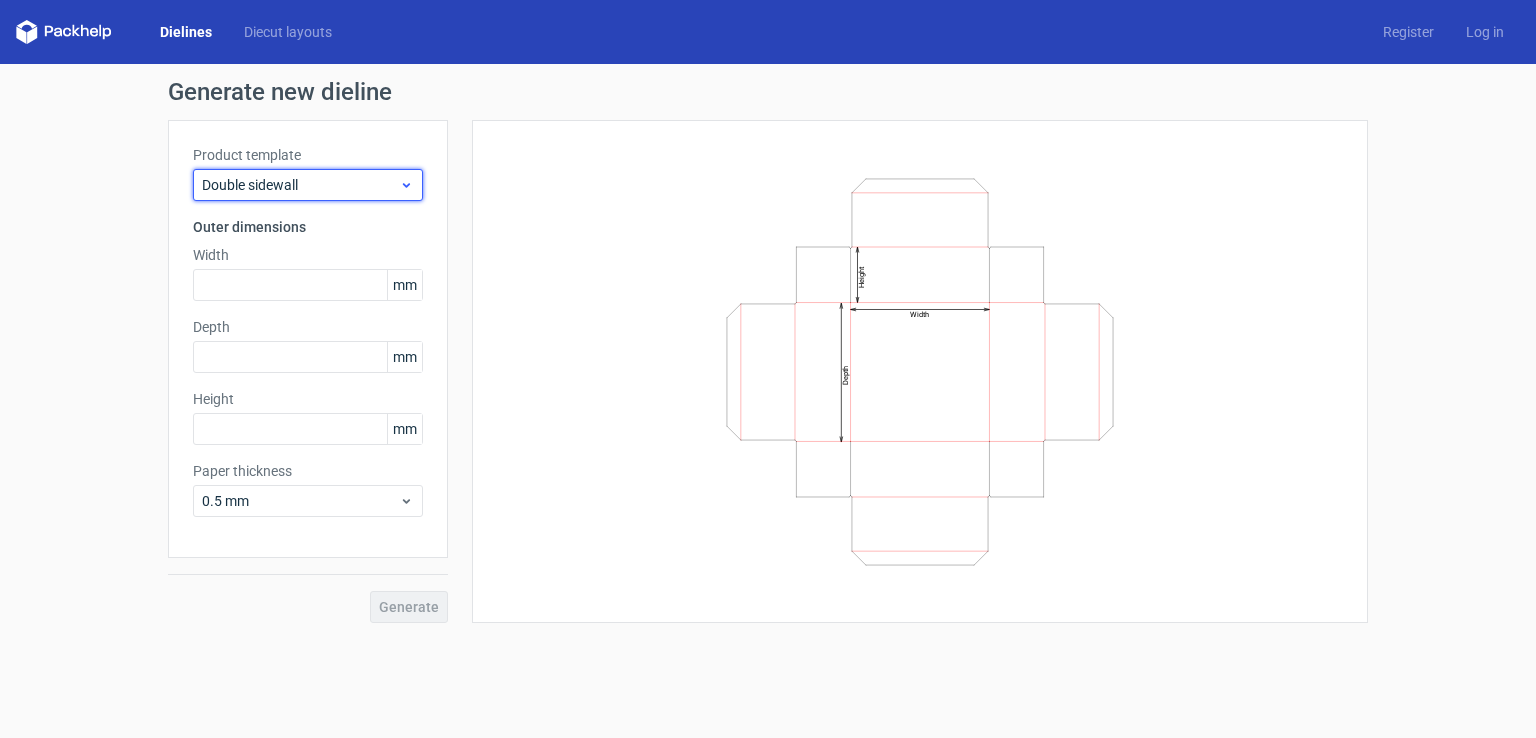 click on "Double sidewall" at bounding box center (300, 185) 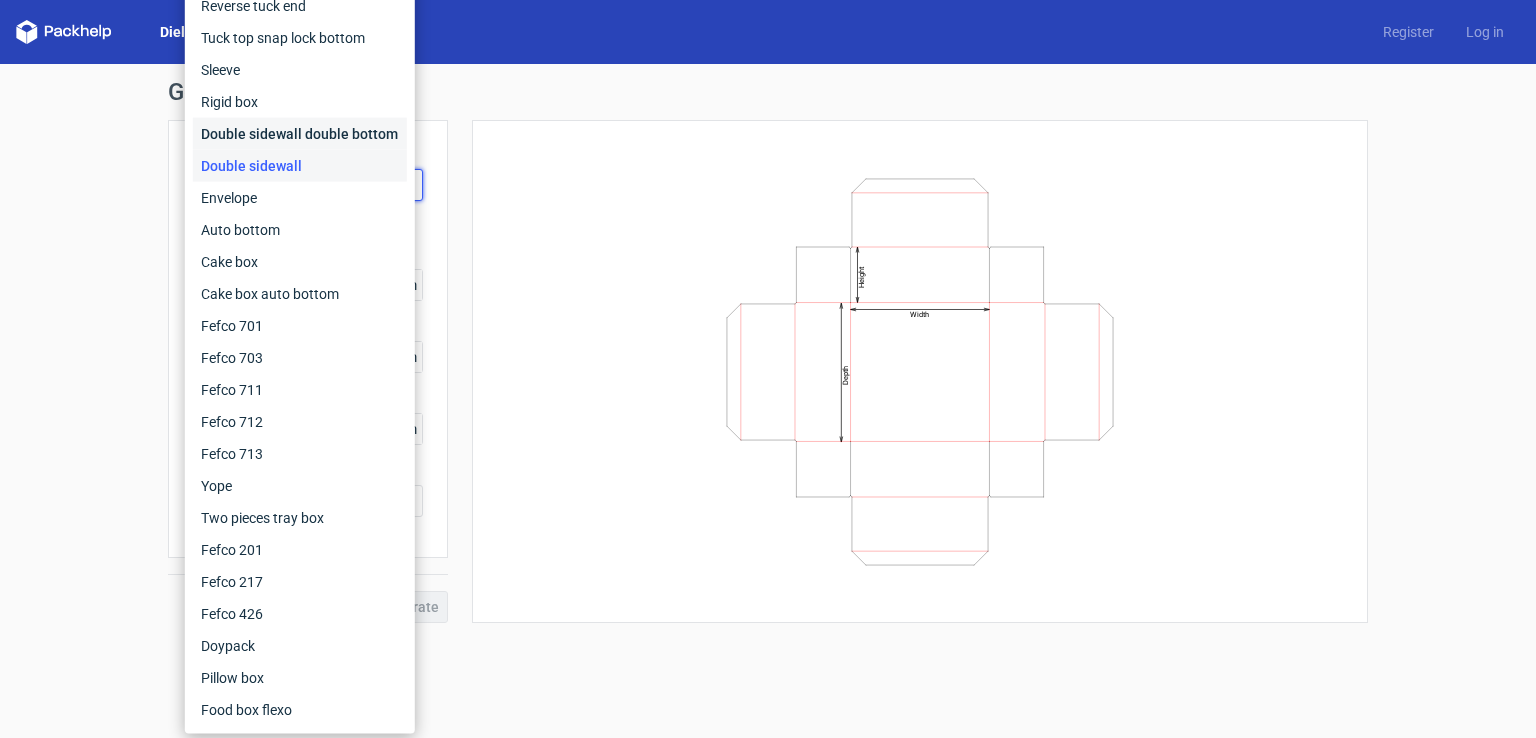 click on "Double sidewall double bottom" at bounding box center [300, 134] 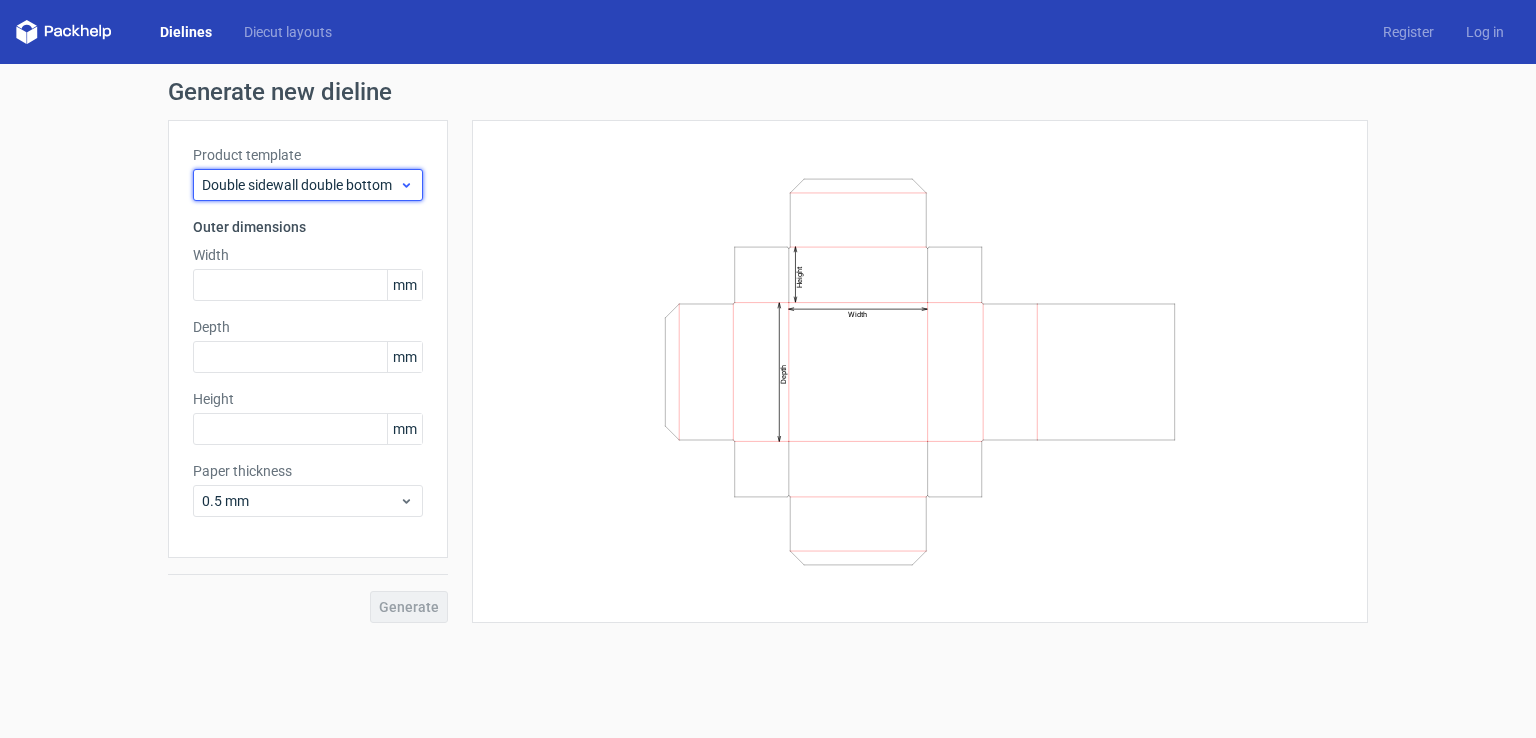 click on "Double sidewall double bottom" at bounding box center (300, 185) 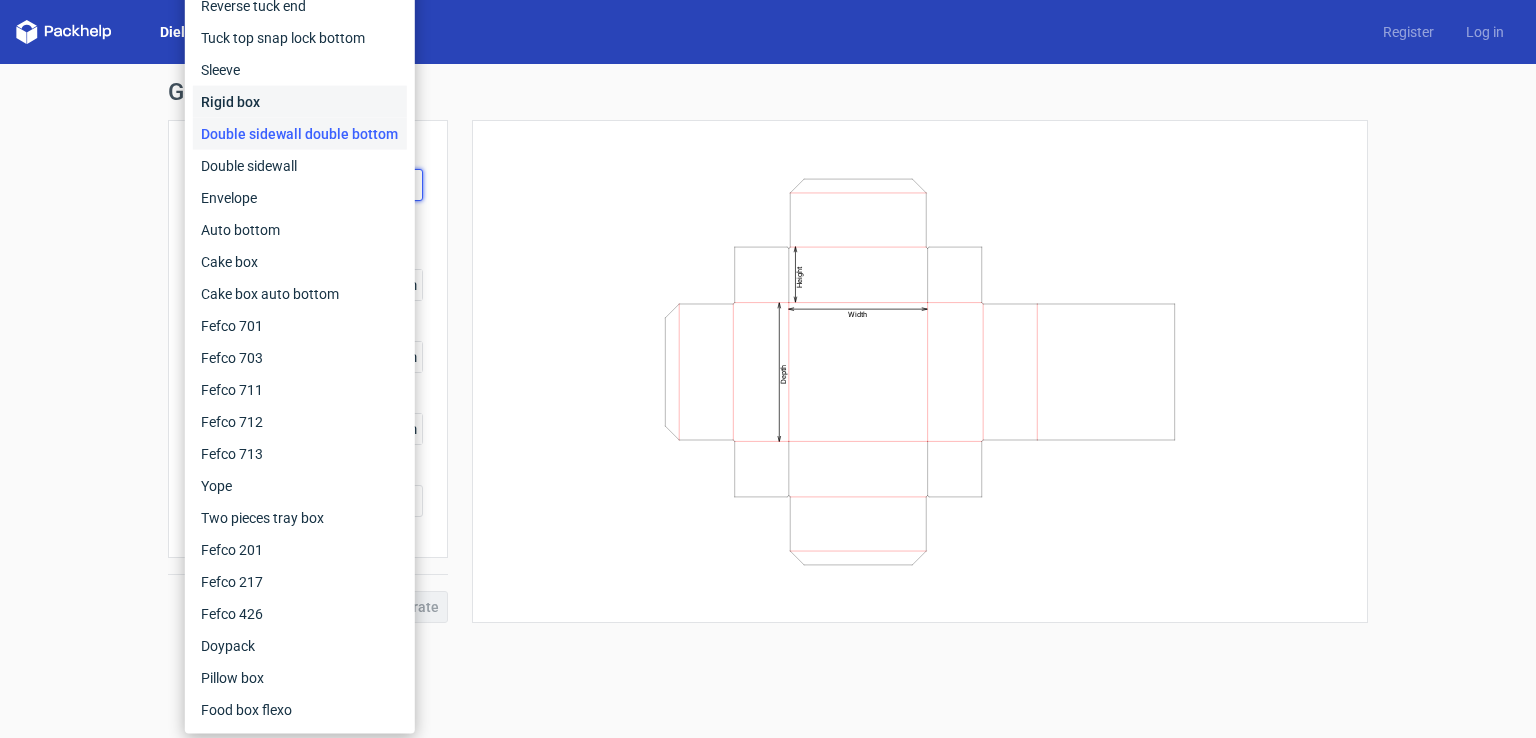 click on "Rigid box" at bounding box center (300, 102) 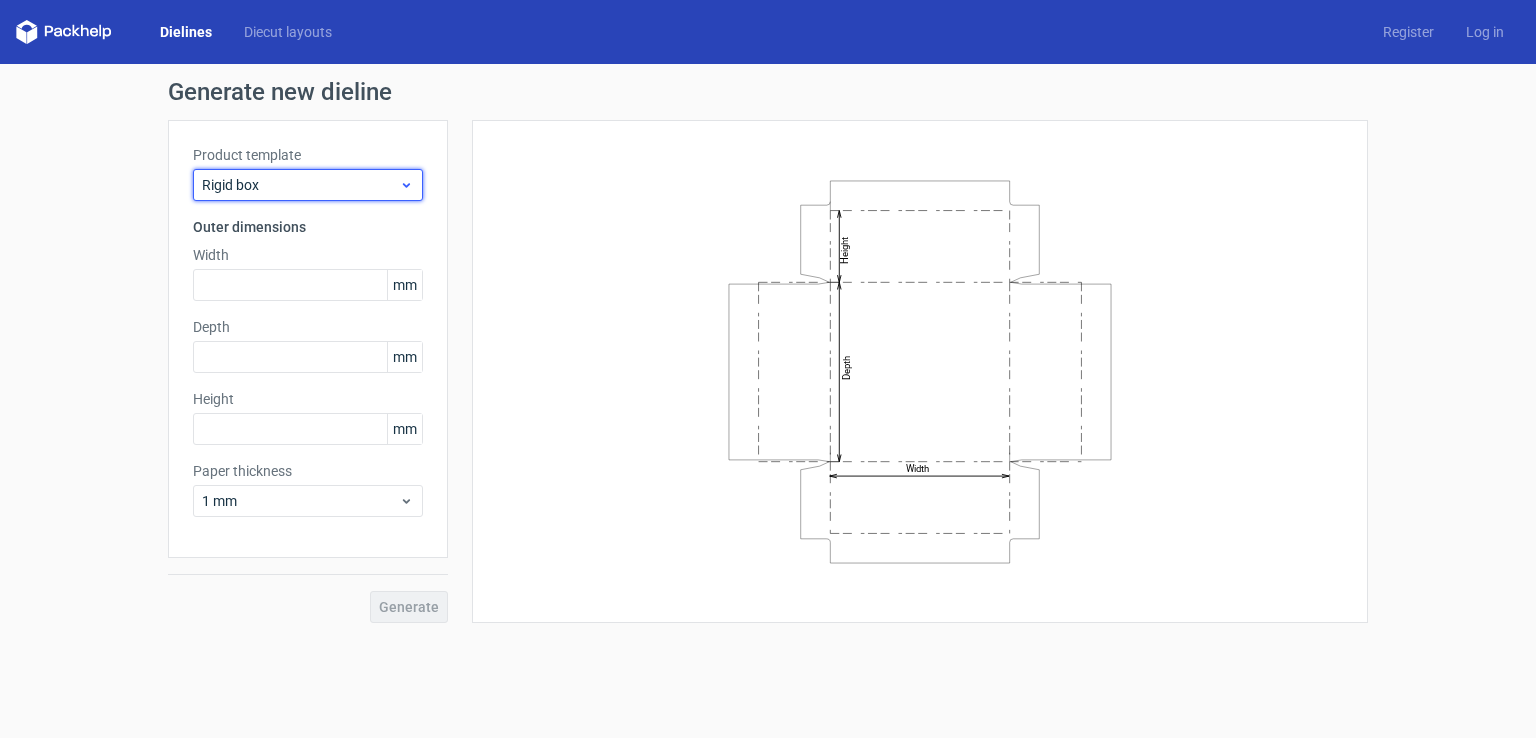 click on "Rigid box" at bounding box center (300, 185) 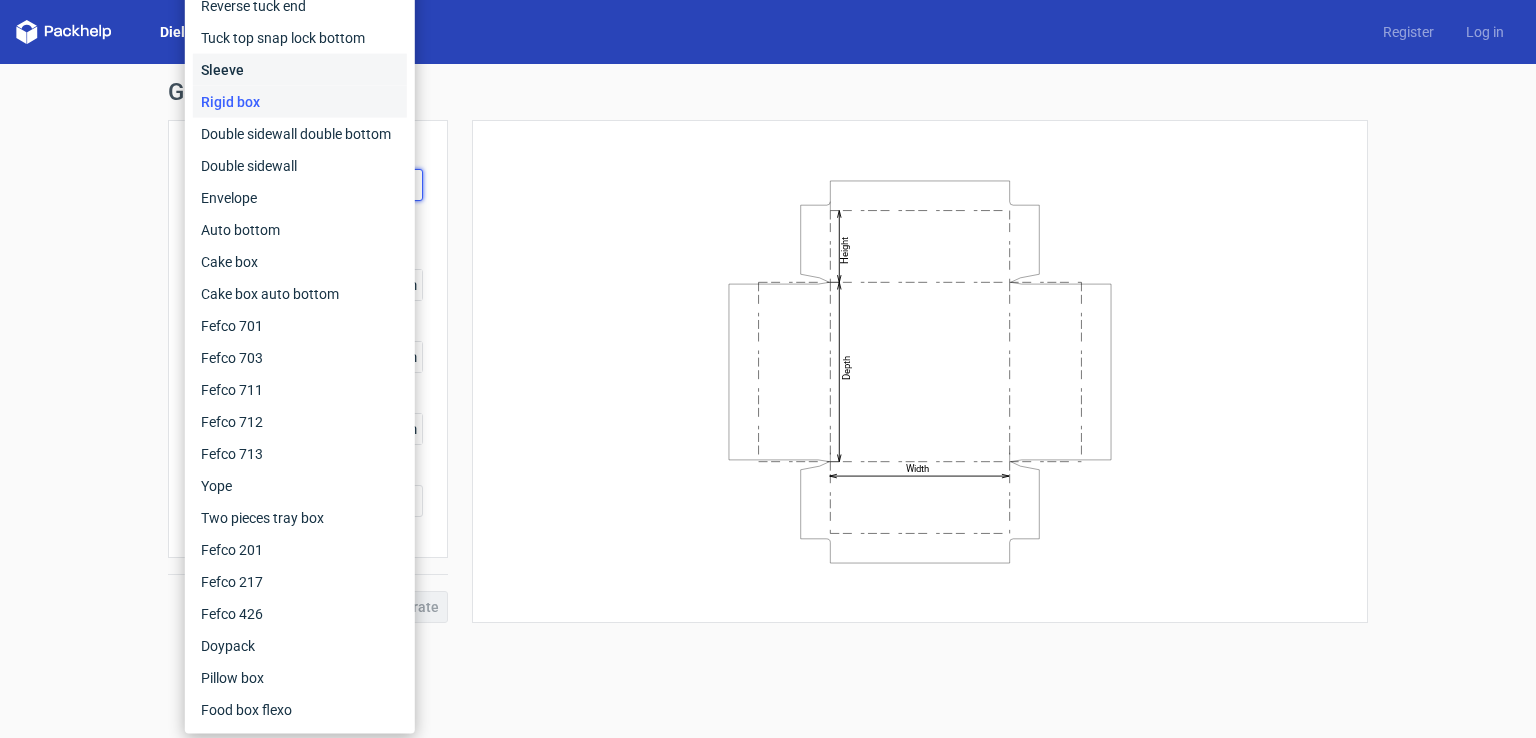 click on "Sleeve" at bounding box center [300, 70] 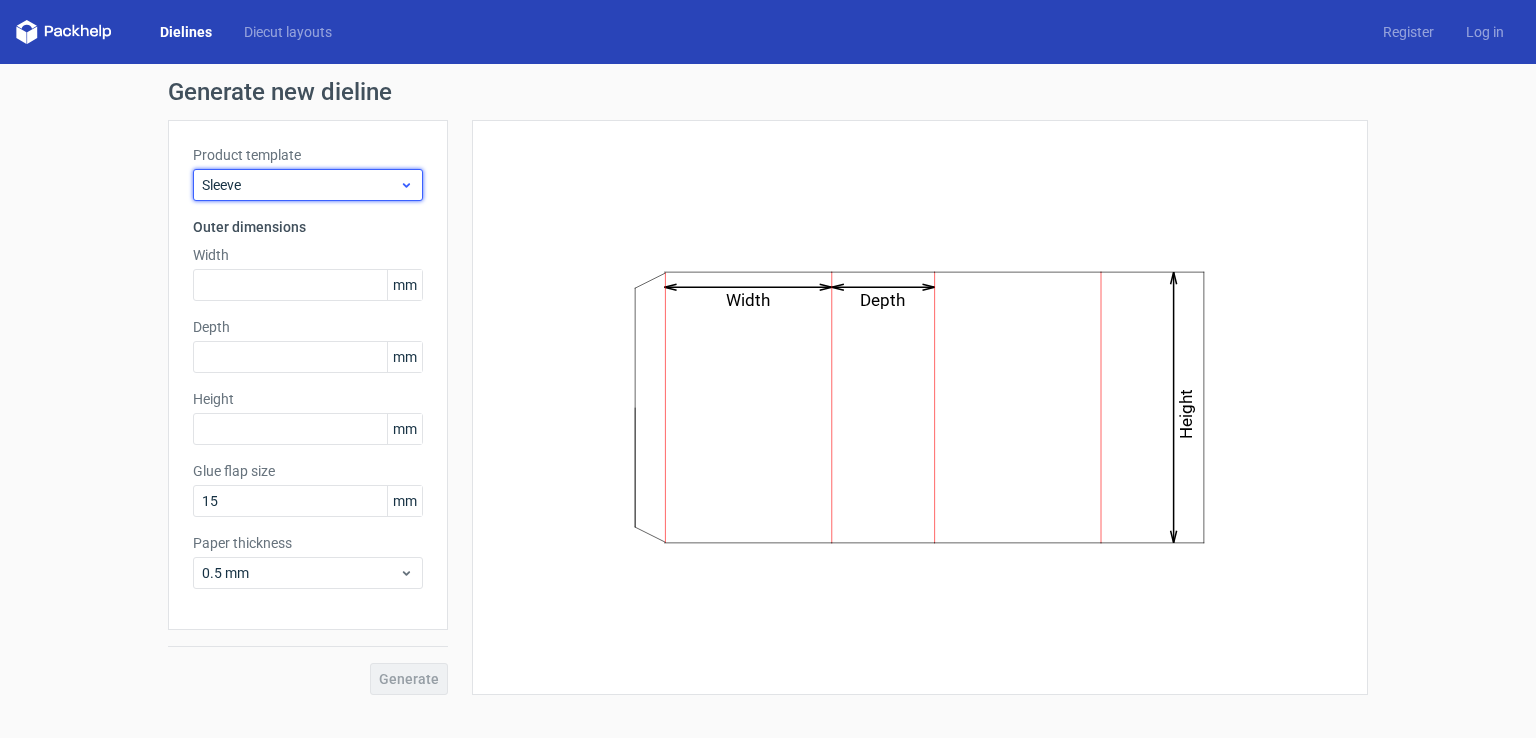 click on "Sleeve" at bounding box center [300, 185] 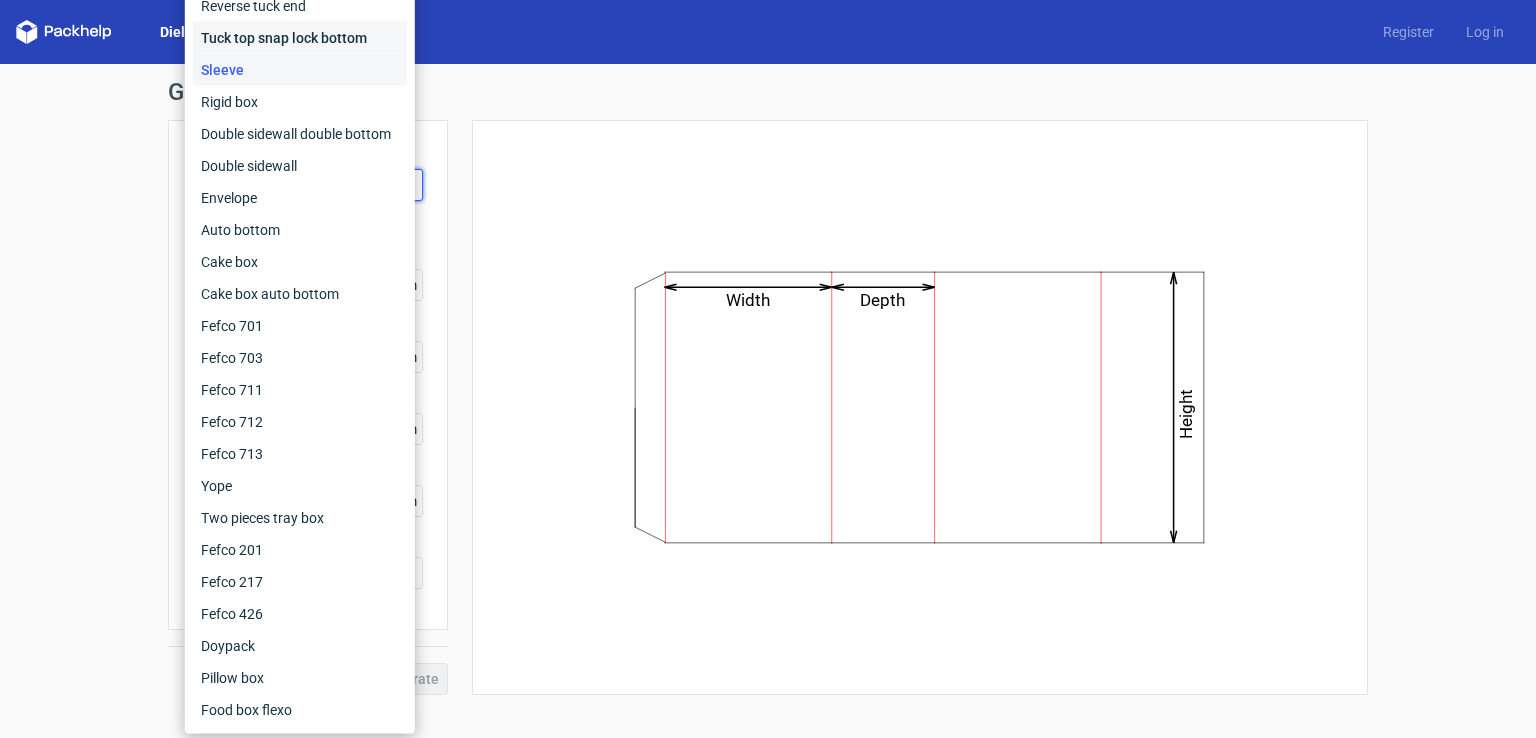 click on "Tuck top snap lock bottom" at bounding box center (300, 38) 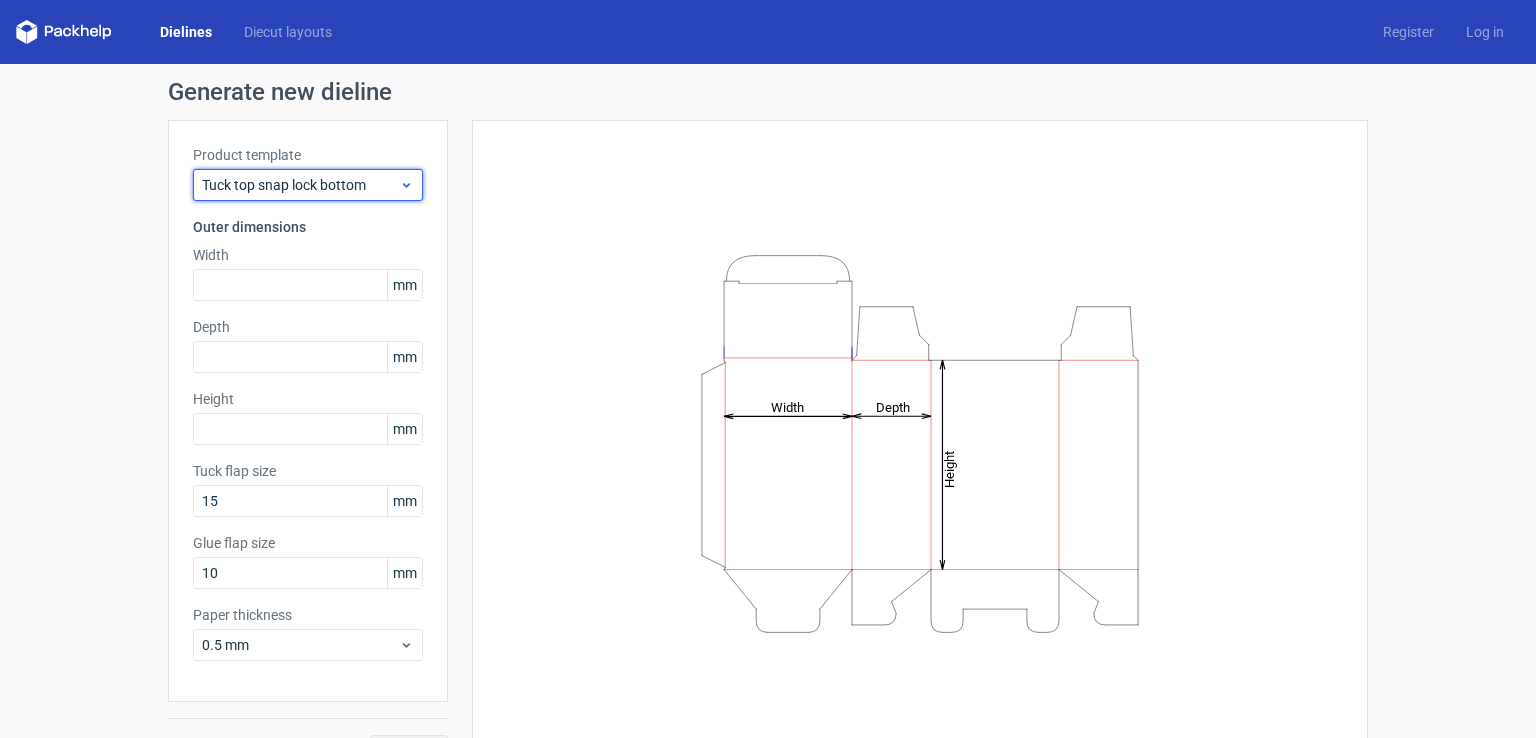 click on "Tuck top snap lock bottom" at bounding box center [300, 185] 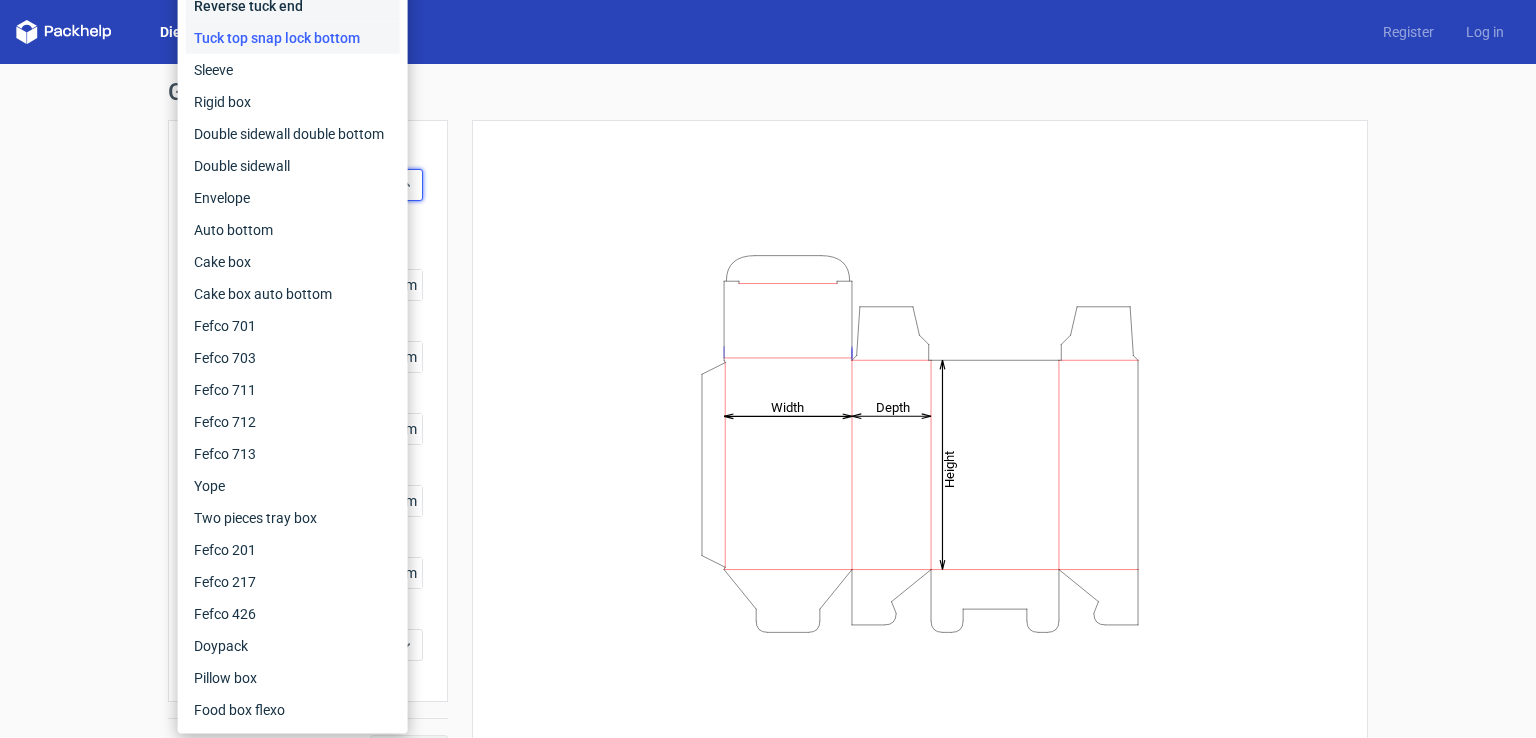 click on "Reverse tuck end" at bounding box center (293, 6) 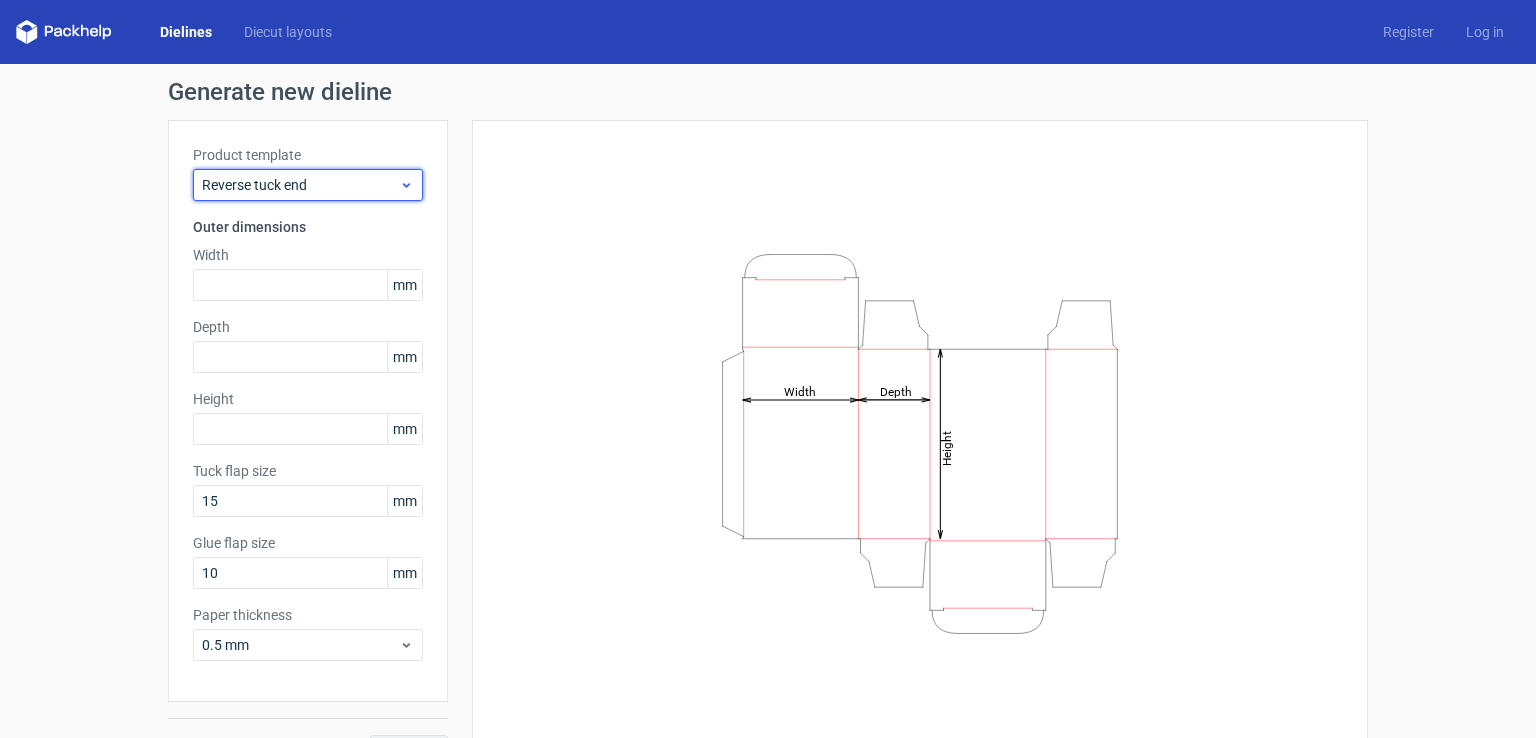 click on "Reverse tuck end" at bounding box center [308, 185] 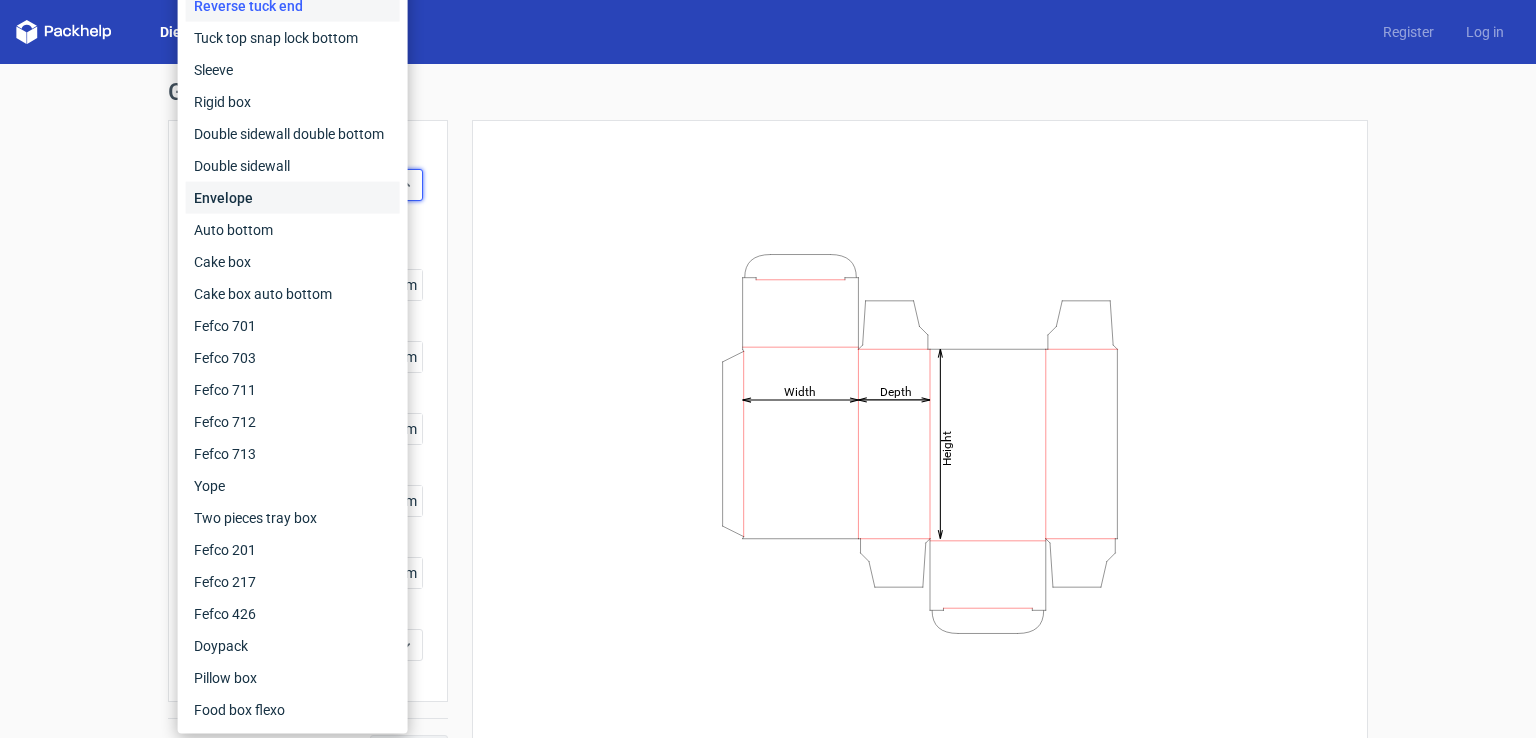 click on "Envelope" at bounding box center [293, 198] 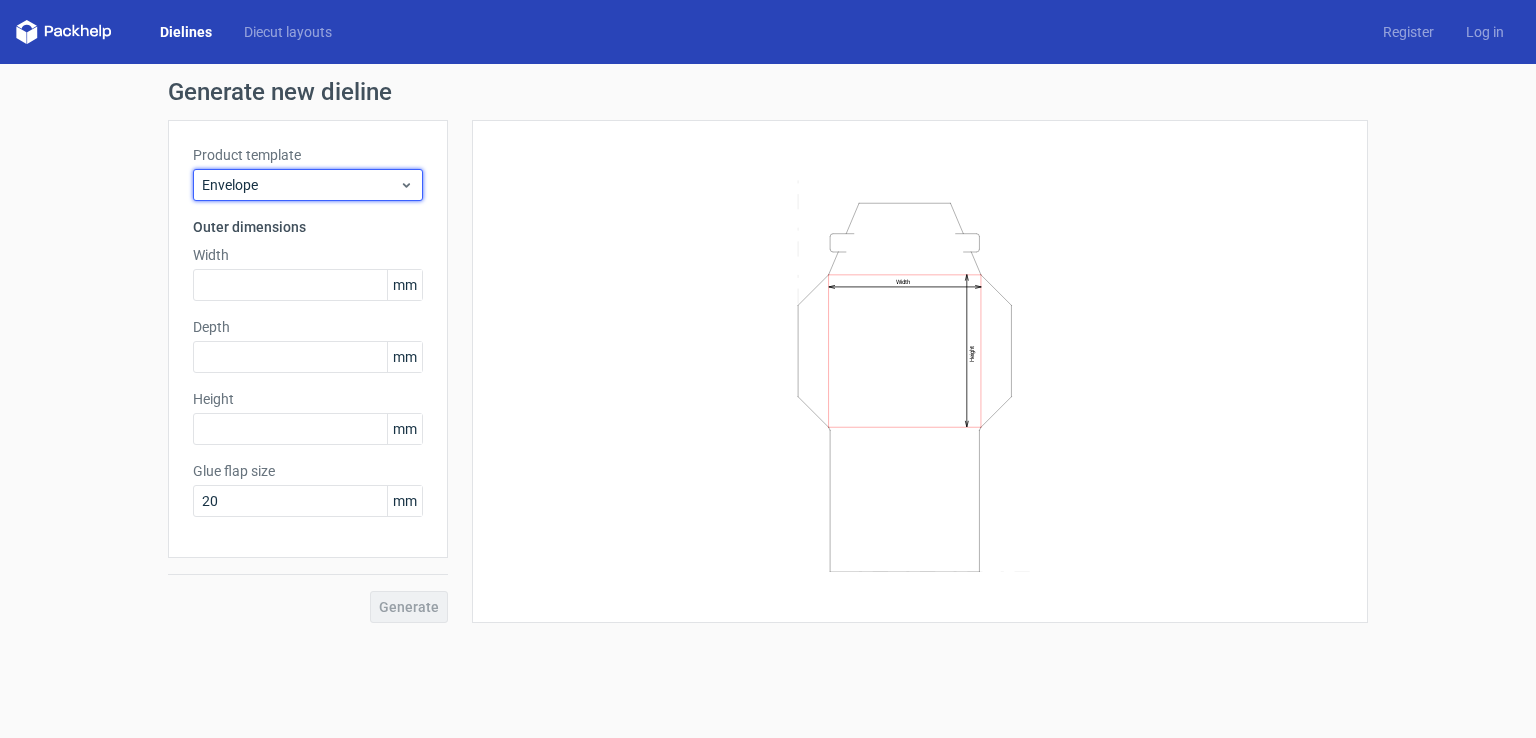 click on "Envelope" at bounding box center (308, 185) 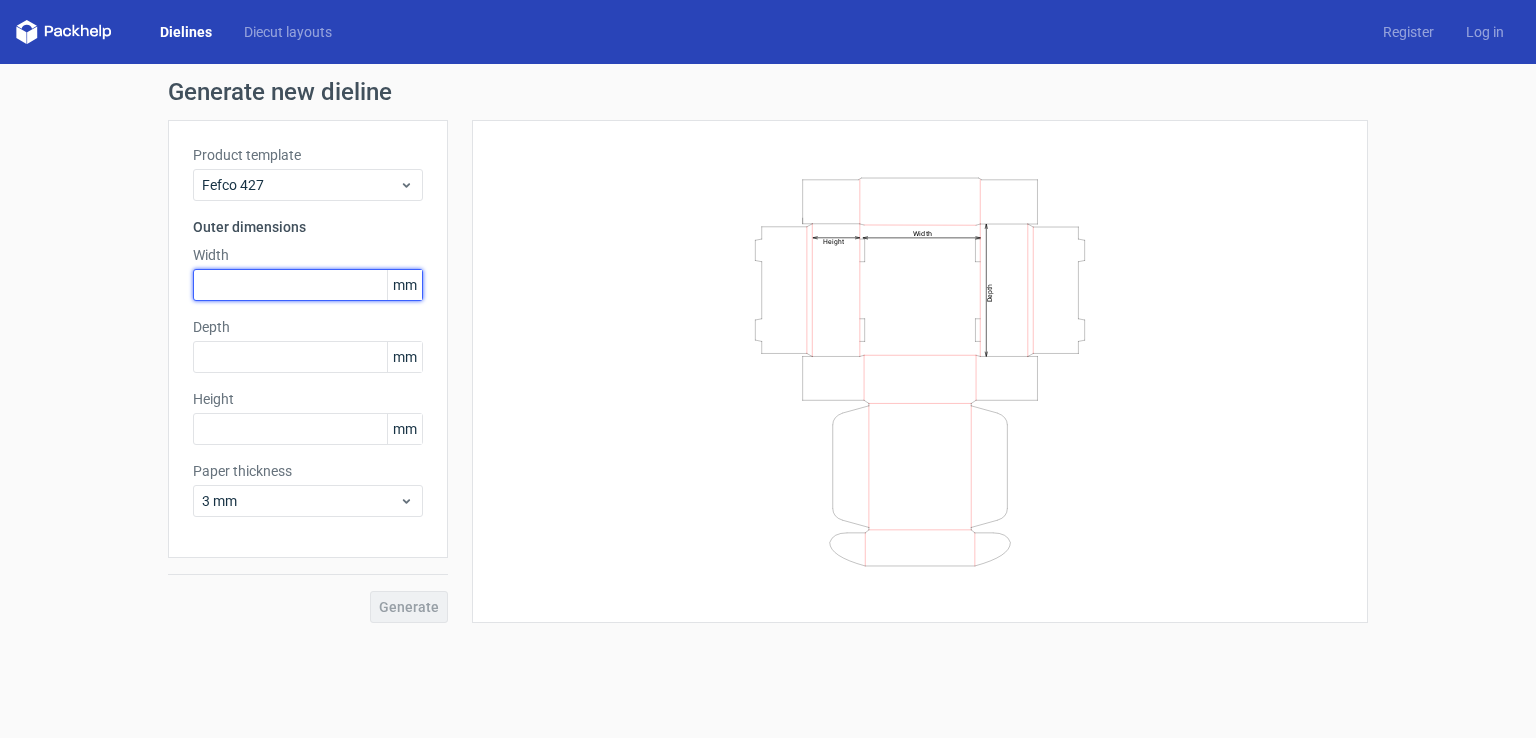click at bounding box center [308, 285] 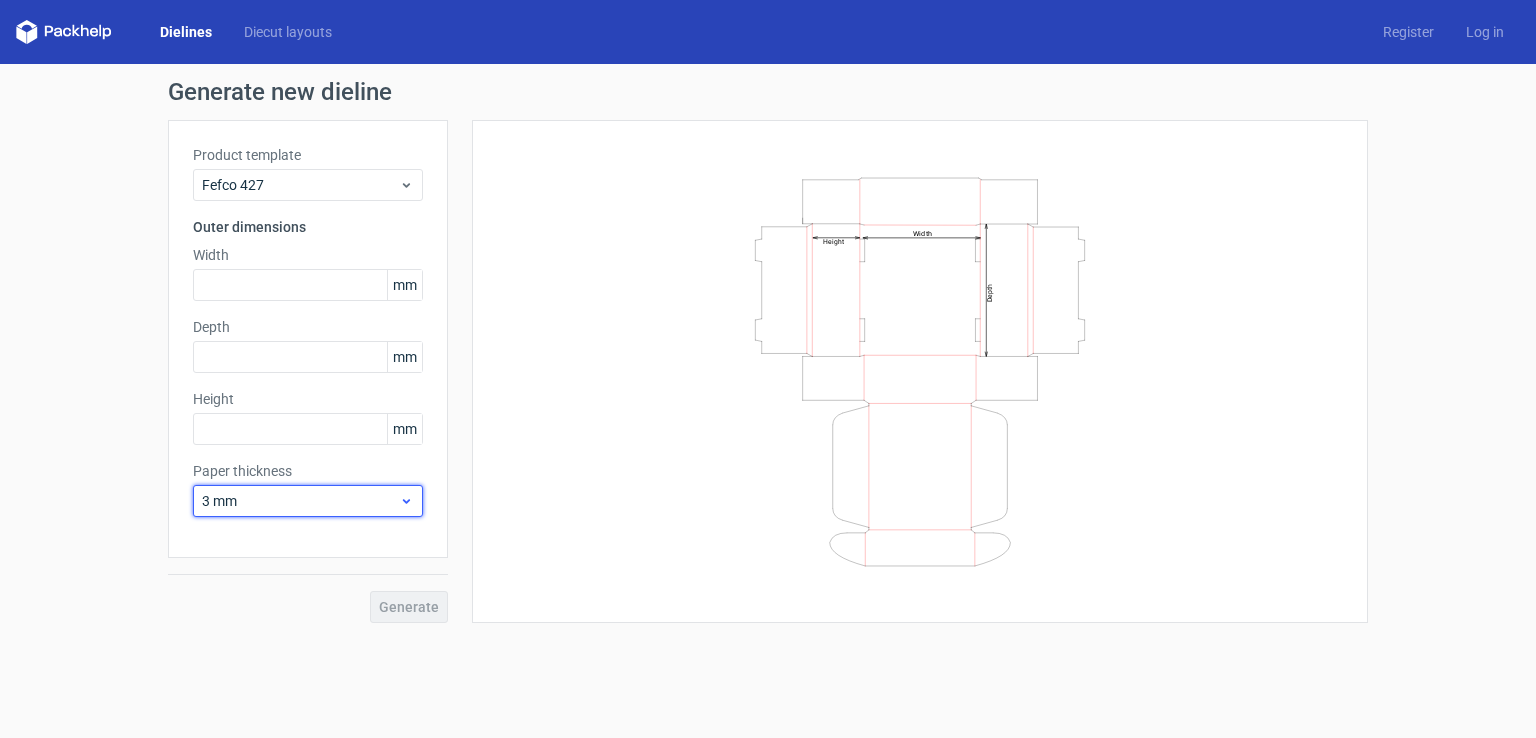 click on "3 mm" at bounding box center (300, 501) 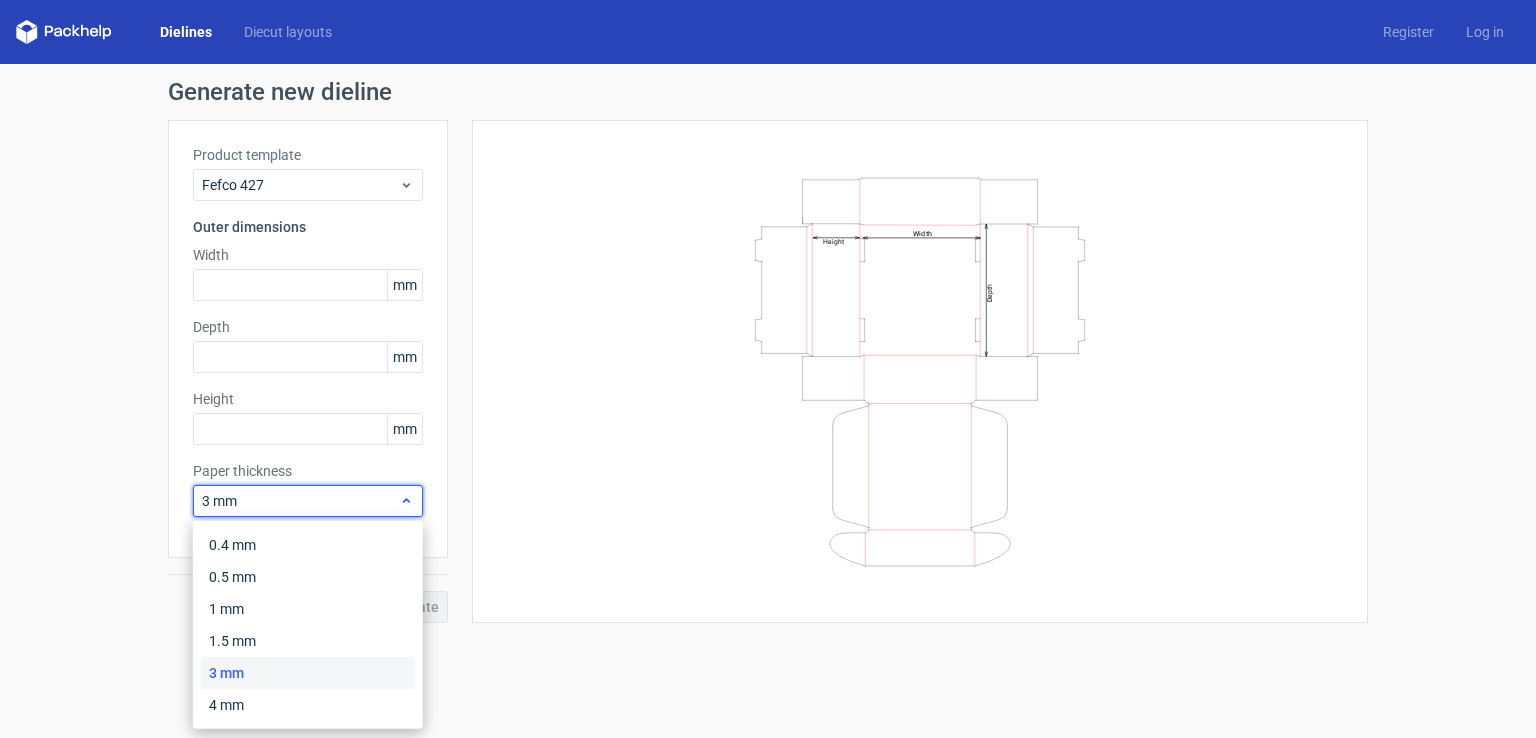 click on "3 mm" at bounding box center [300, 501] 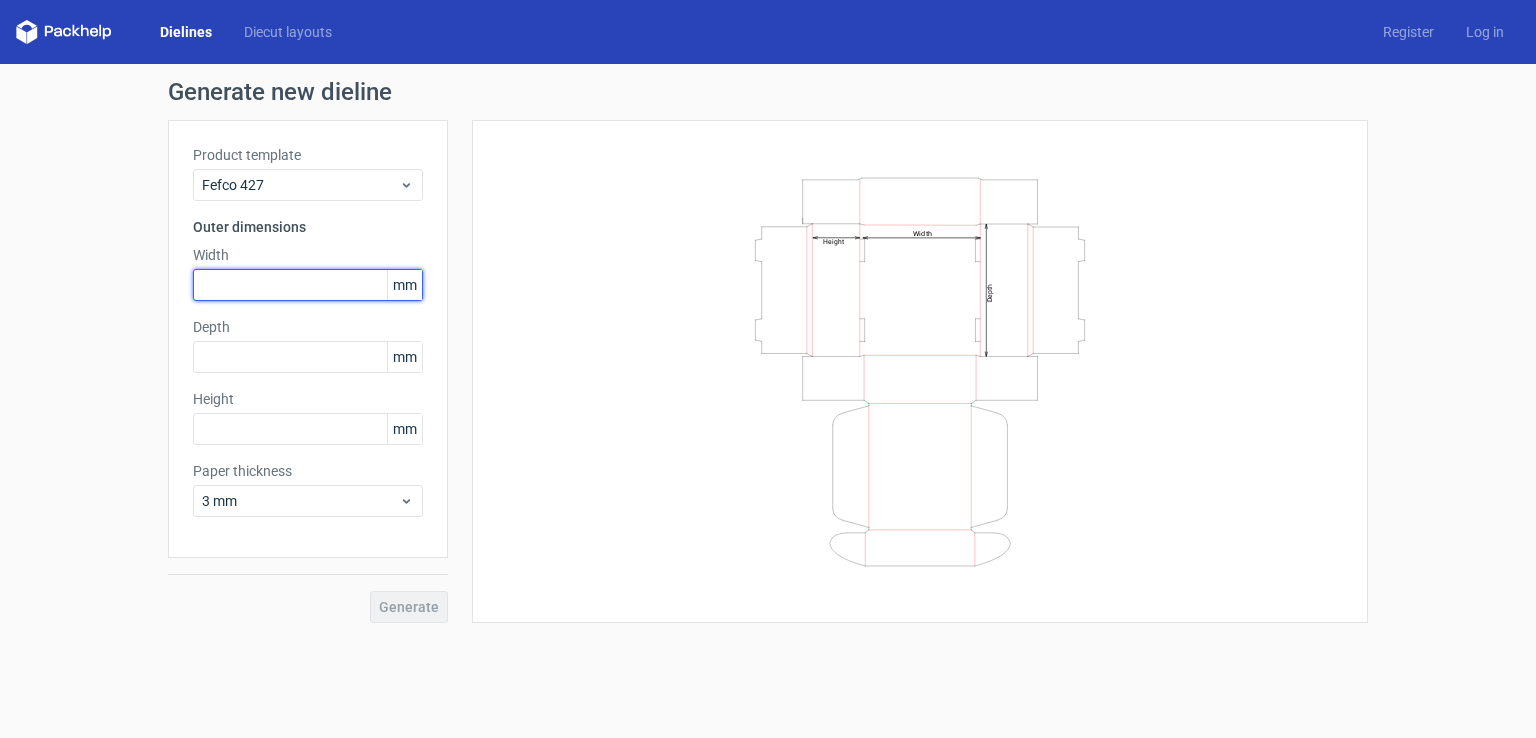 click at bounding box center (308, 285) 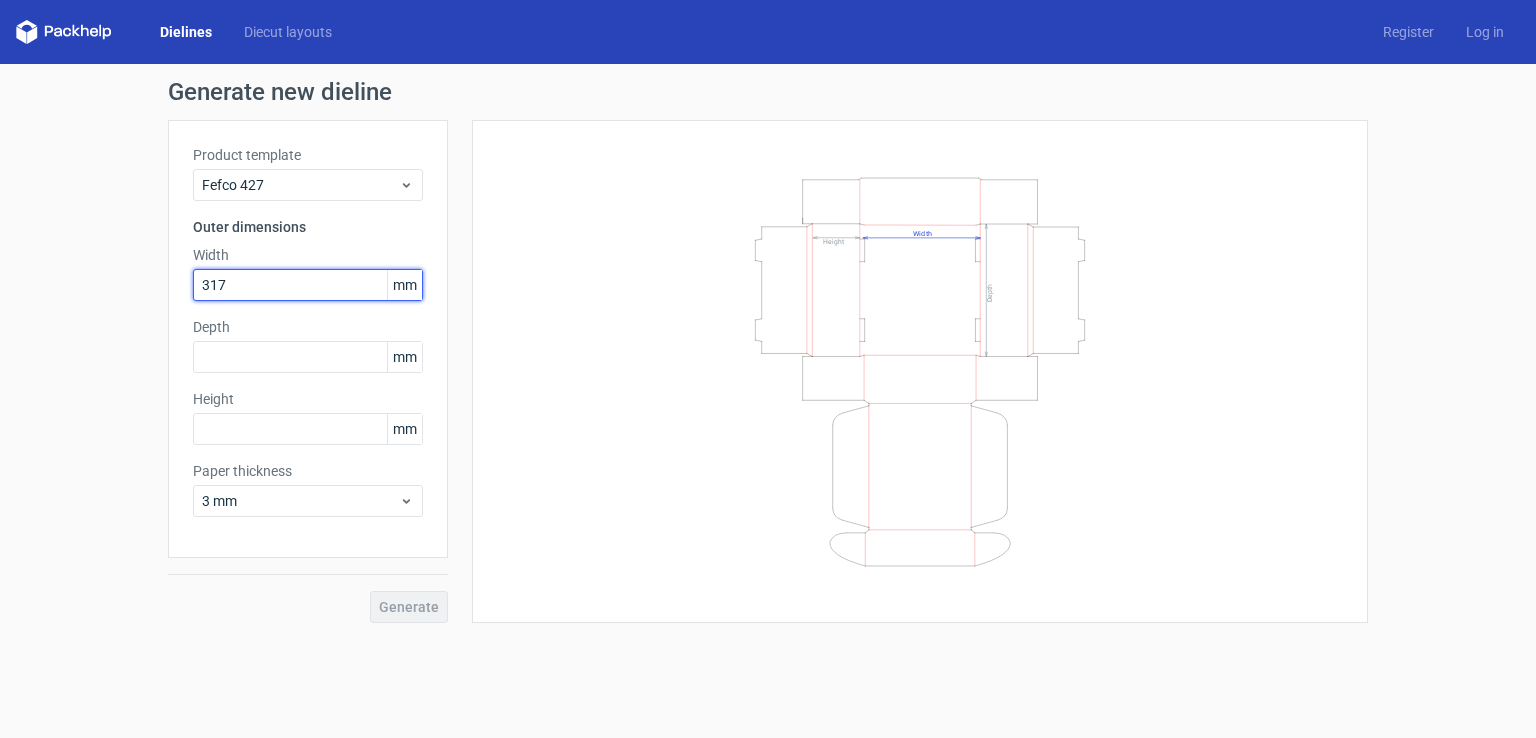 type on "317" 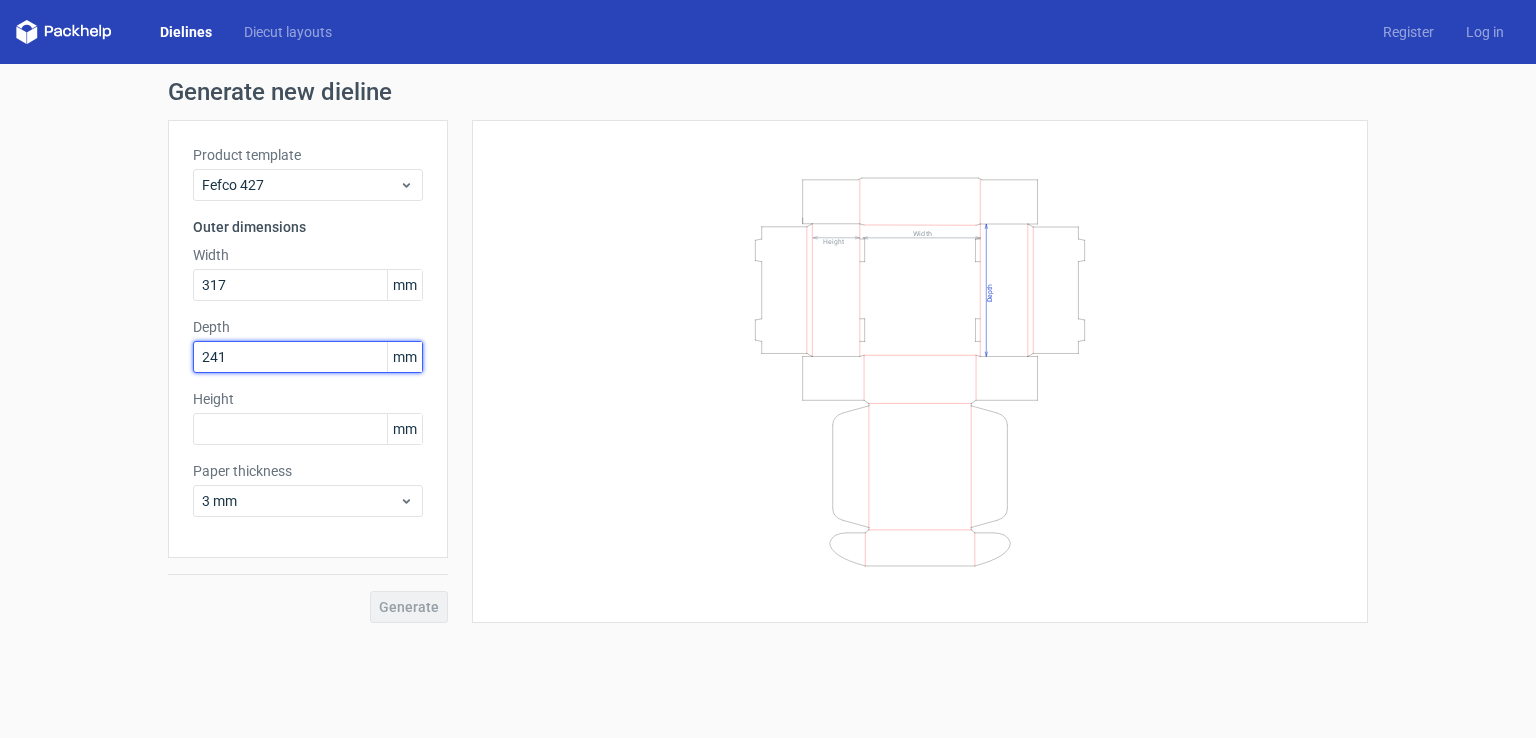 type on "241" 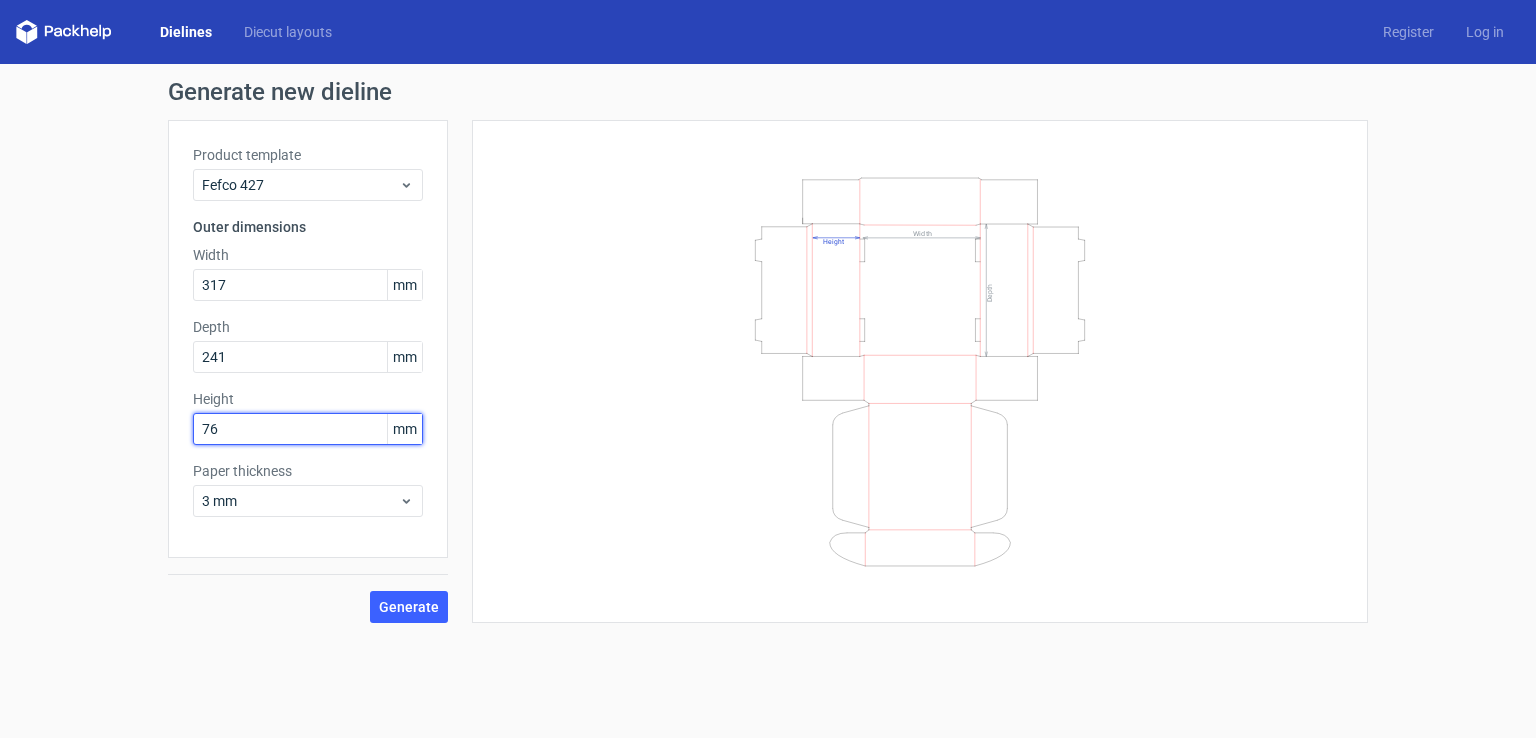 type on "76" 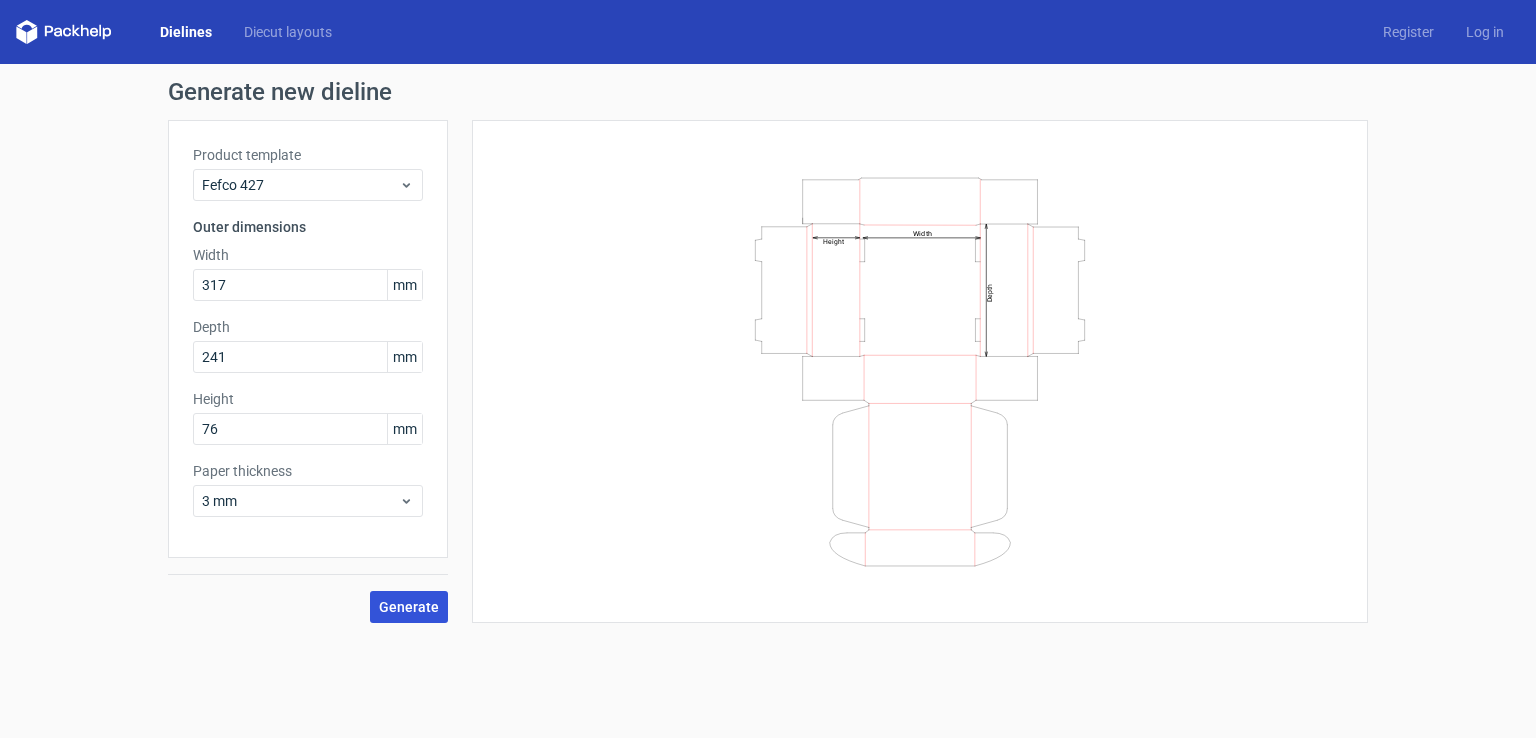 click on "Generate" at bounding box center (409, 607) 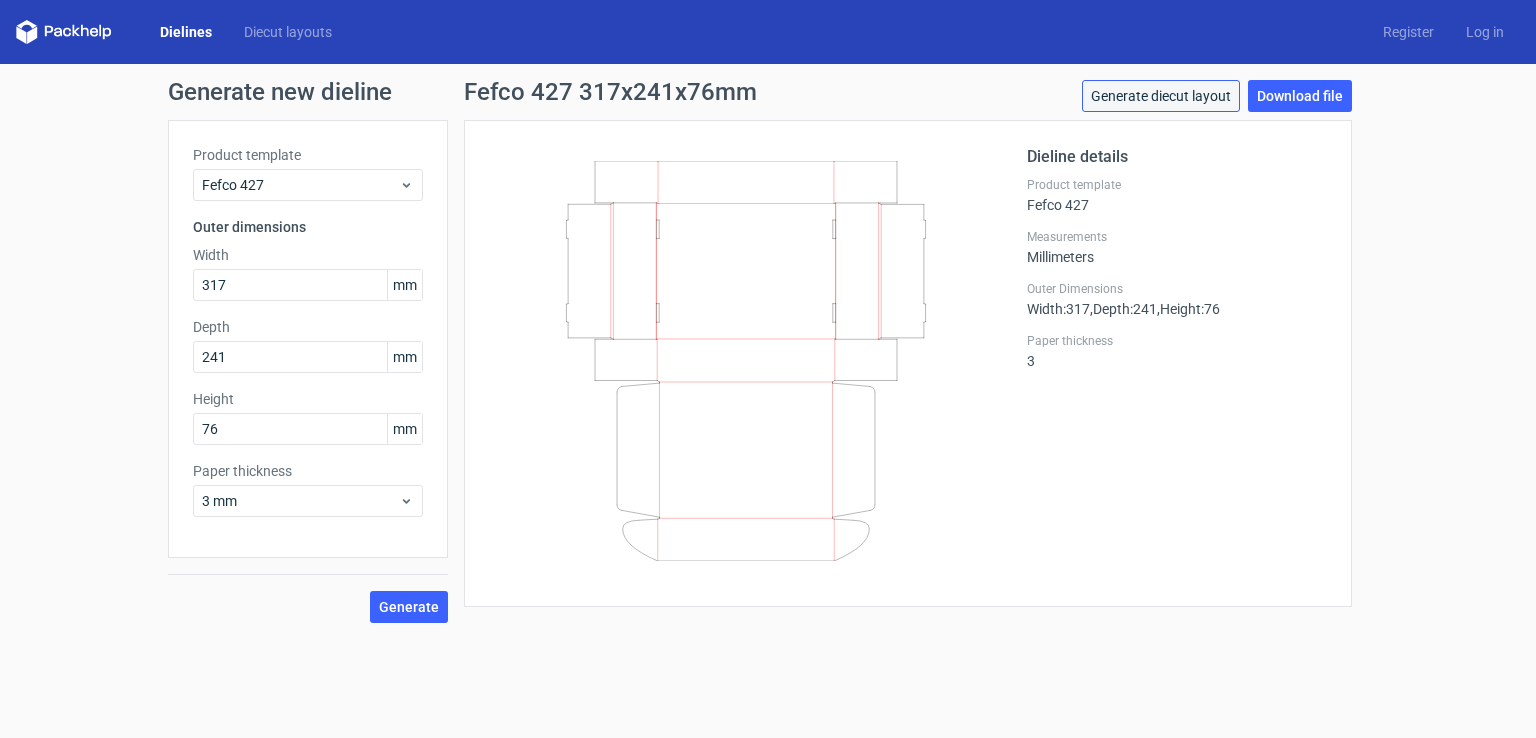 click on "Generate diecut layout" at bounding box center (1161, 96) 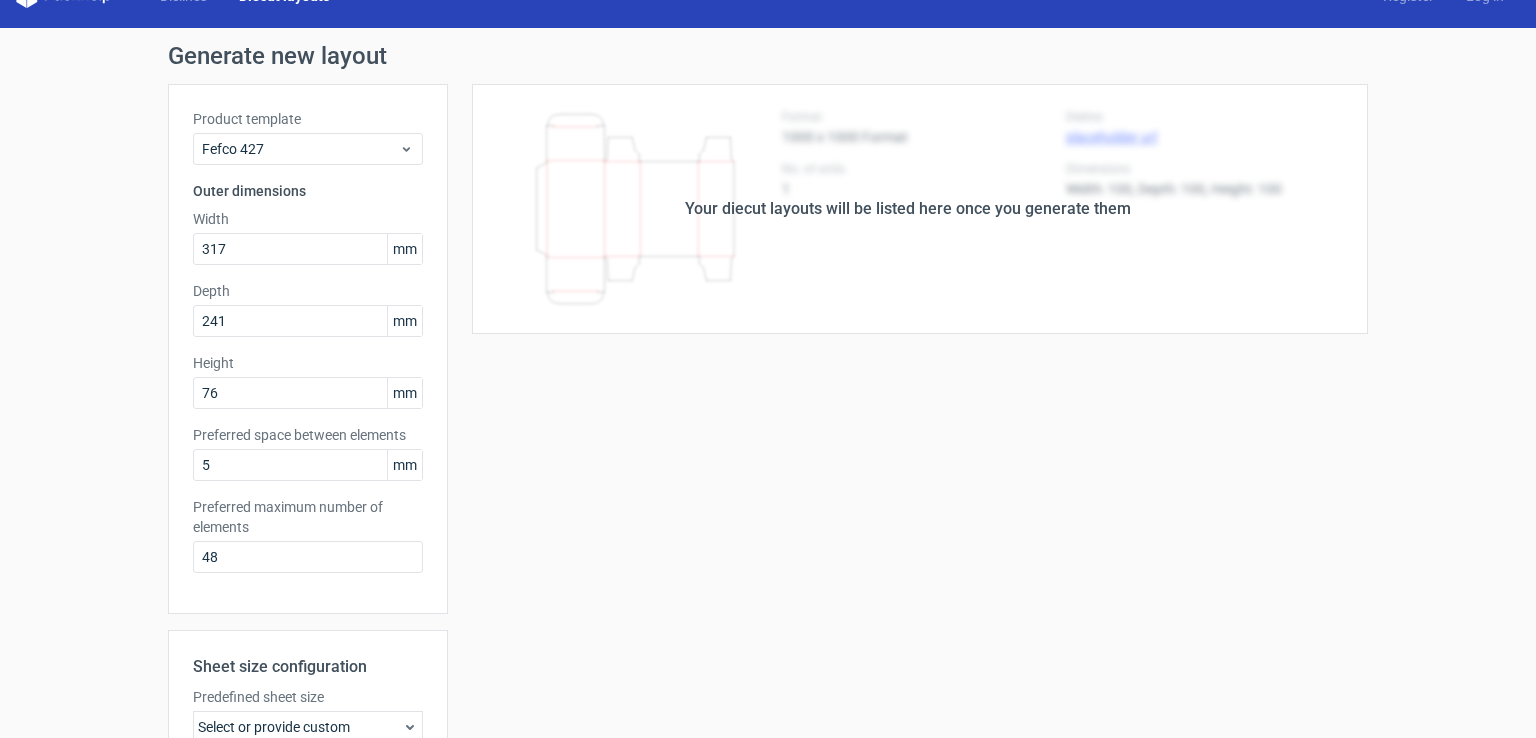 scroll, scrollTop: 0, scrollLeft: 0, axis: both 